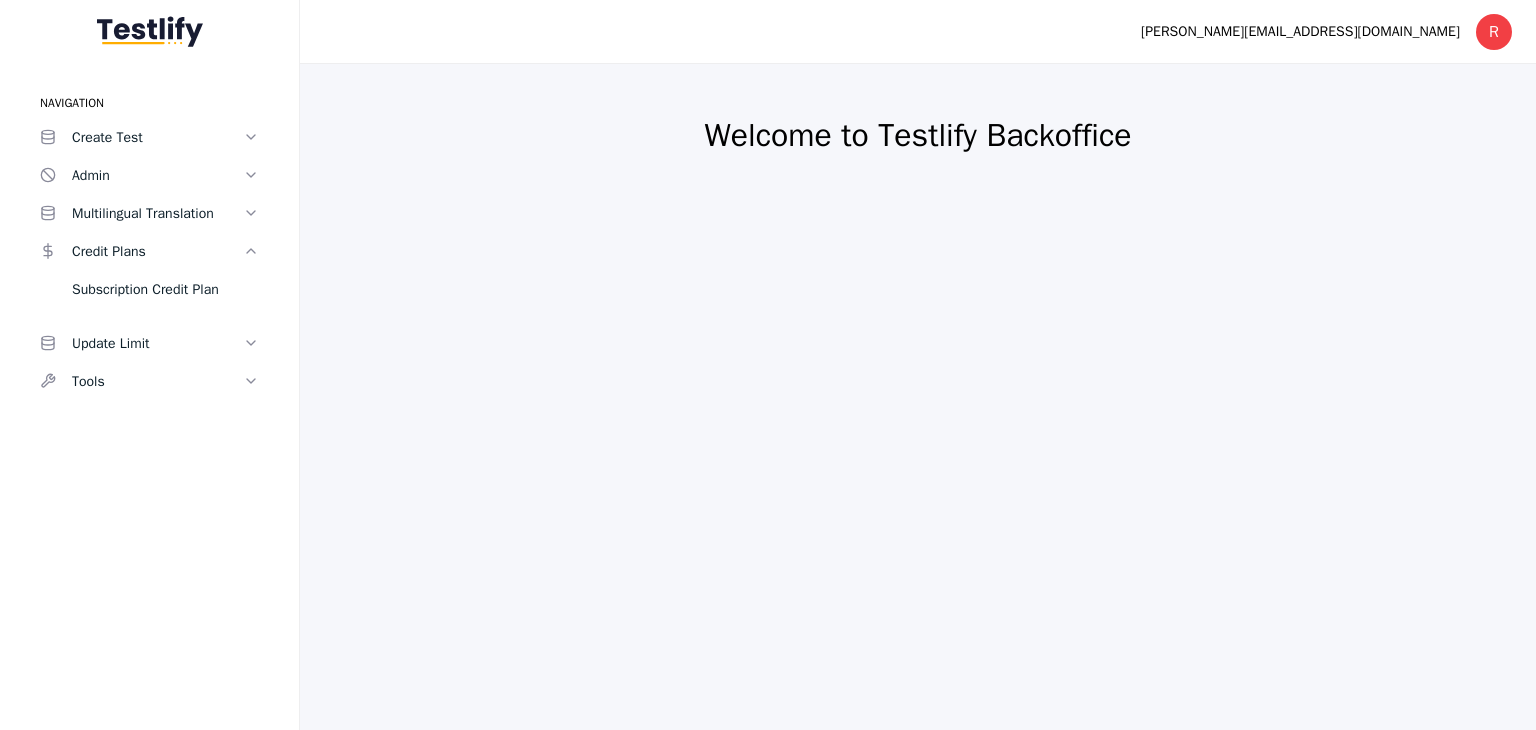 scroll, scrollTop: 0, scrollLeft: 0, axis: both 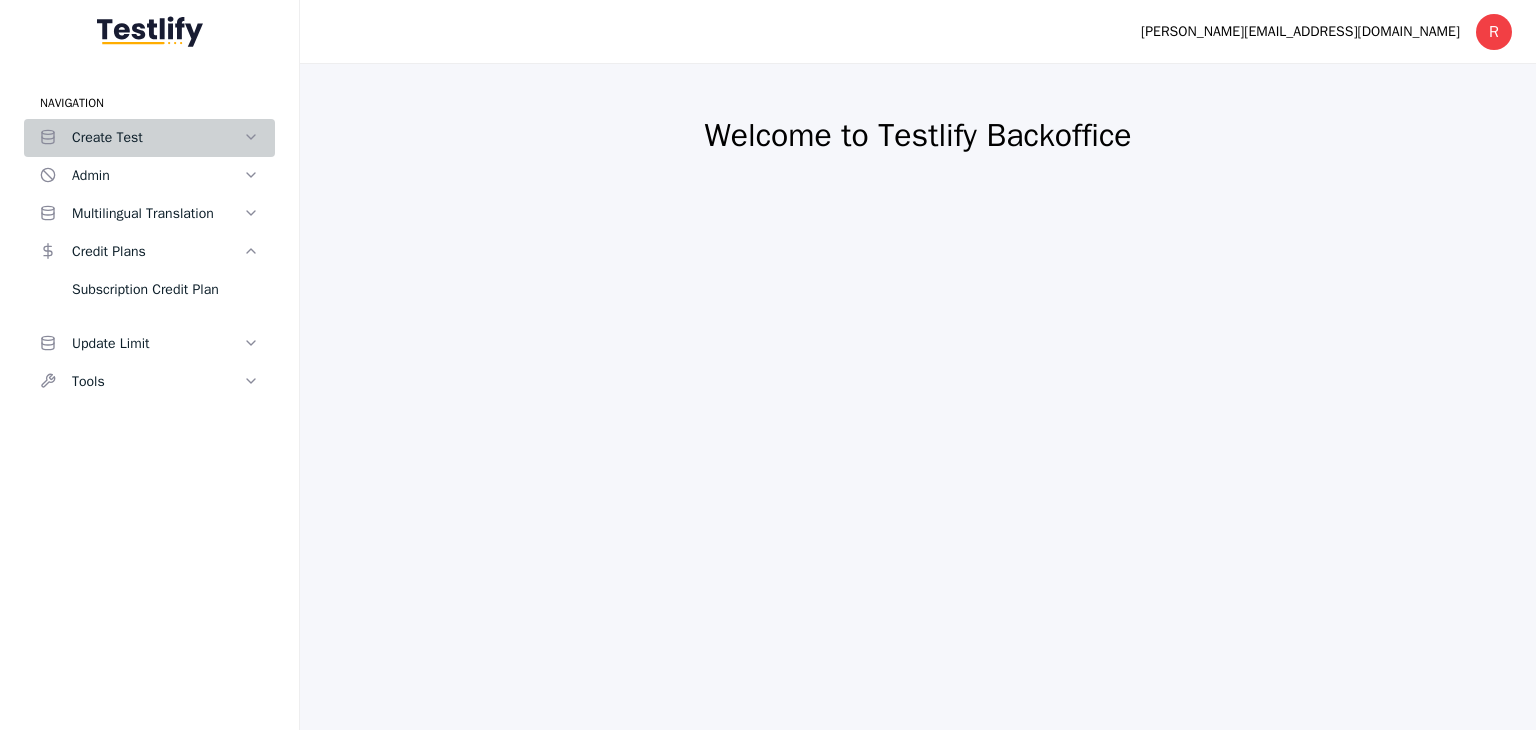 click on "Create Test" at bounding box center [157, 138] 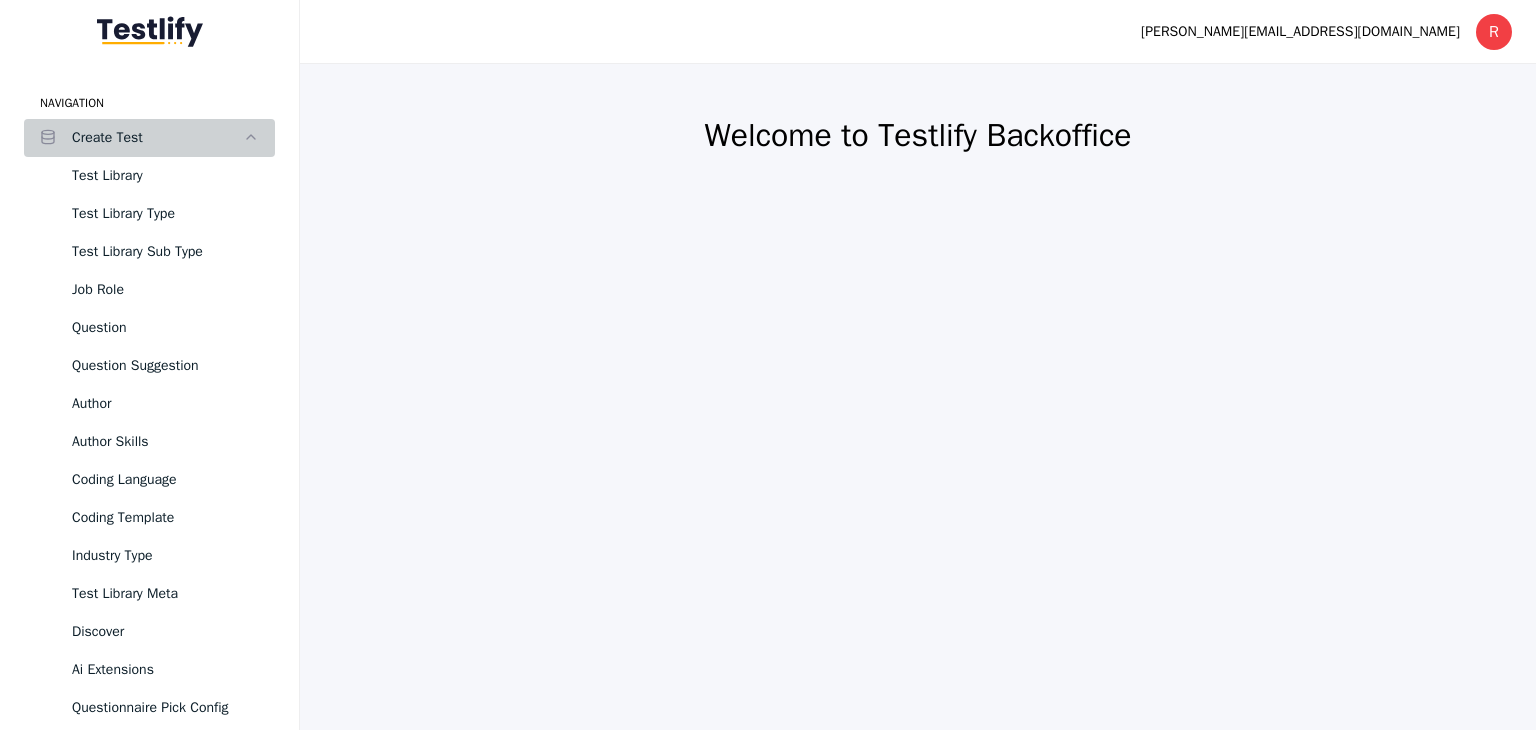 click on "Create Test" at bounding box center [157, 138] 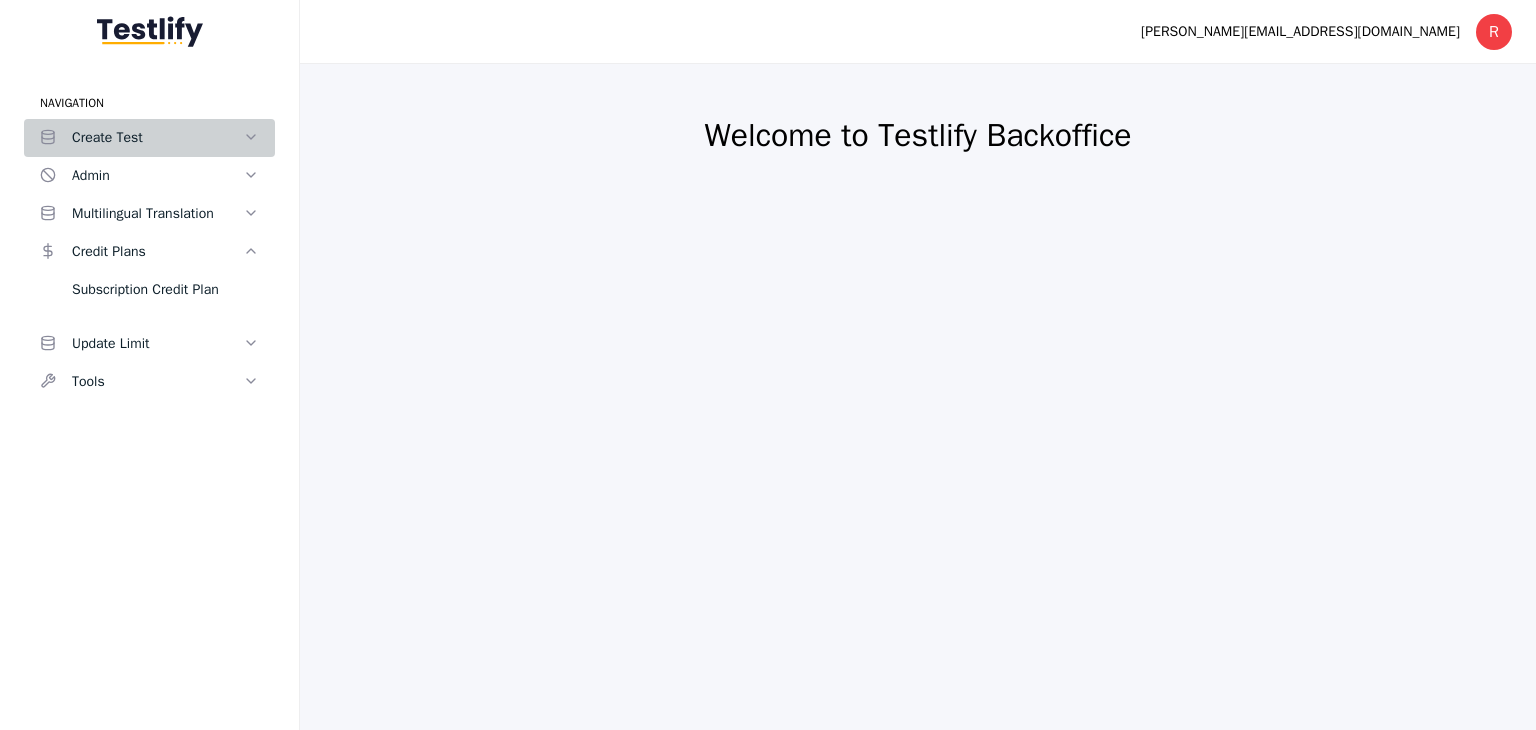 click on "Create Test" at bounding box center (157, 138) 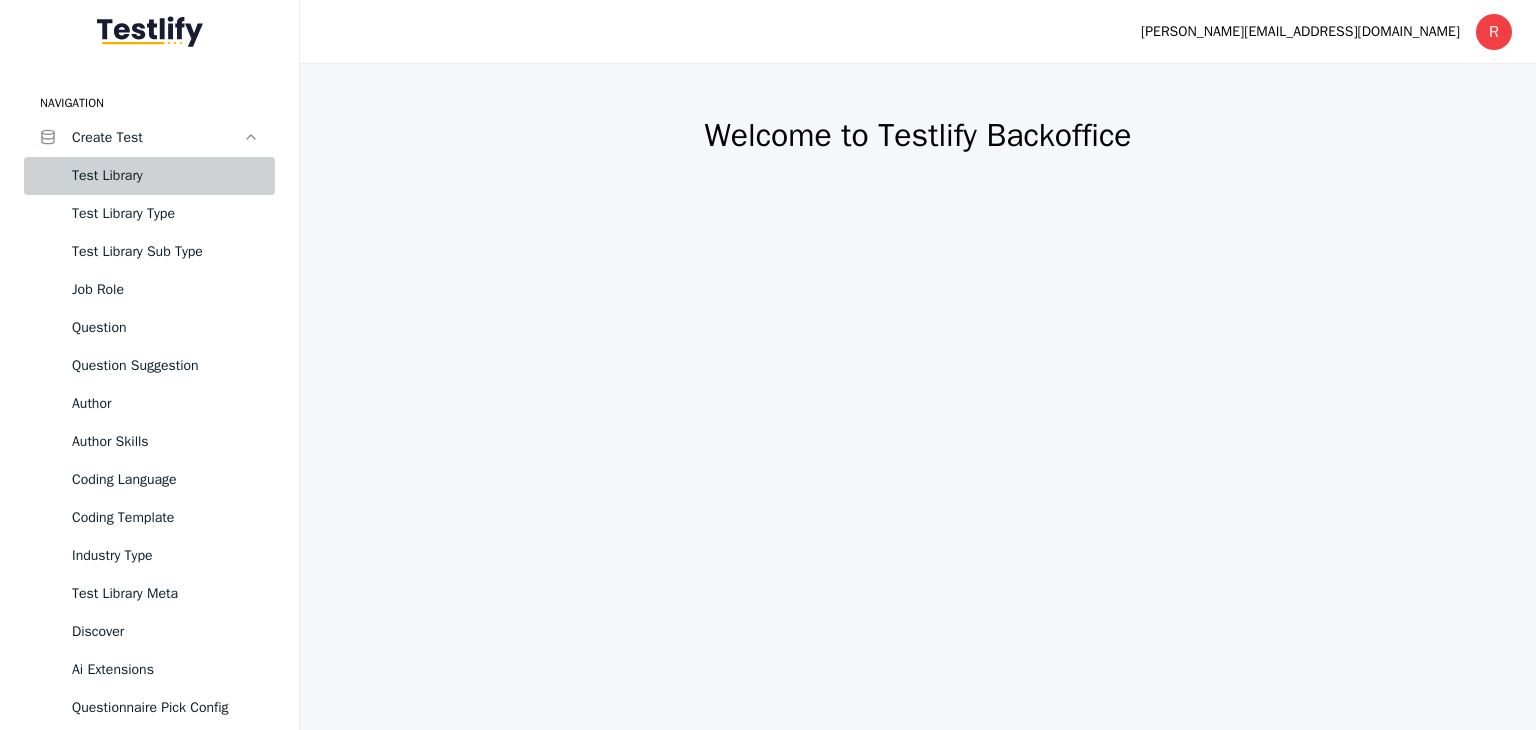 click on "Test Library" at bounding box center (165, 176) 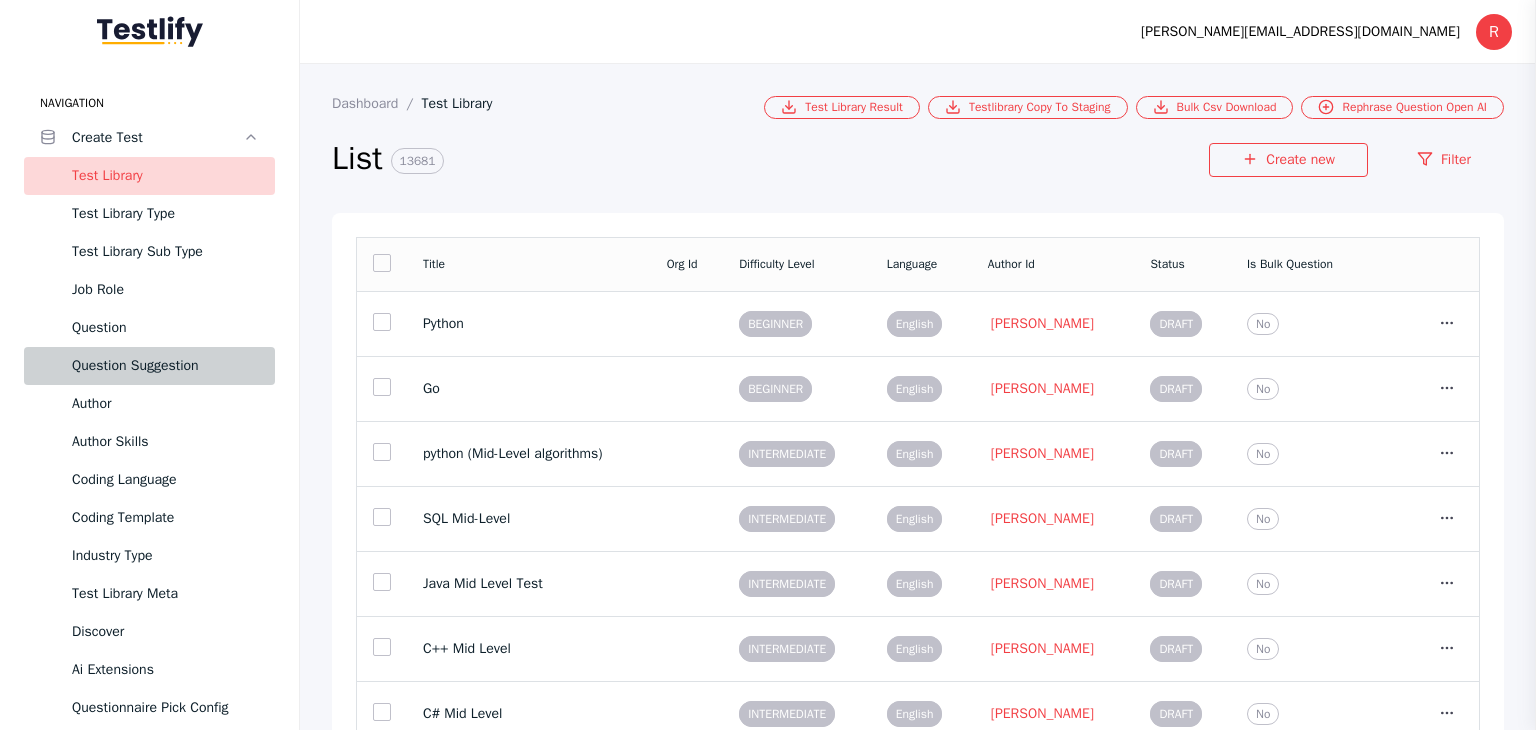 click on "Question Suggestion" at bounding box center [165, 366] 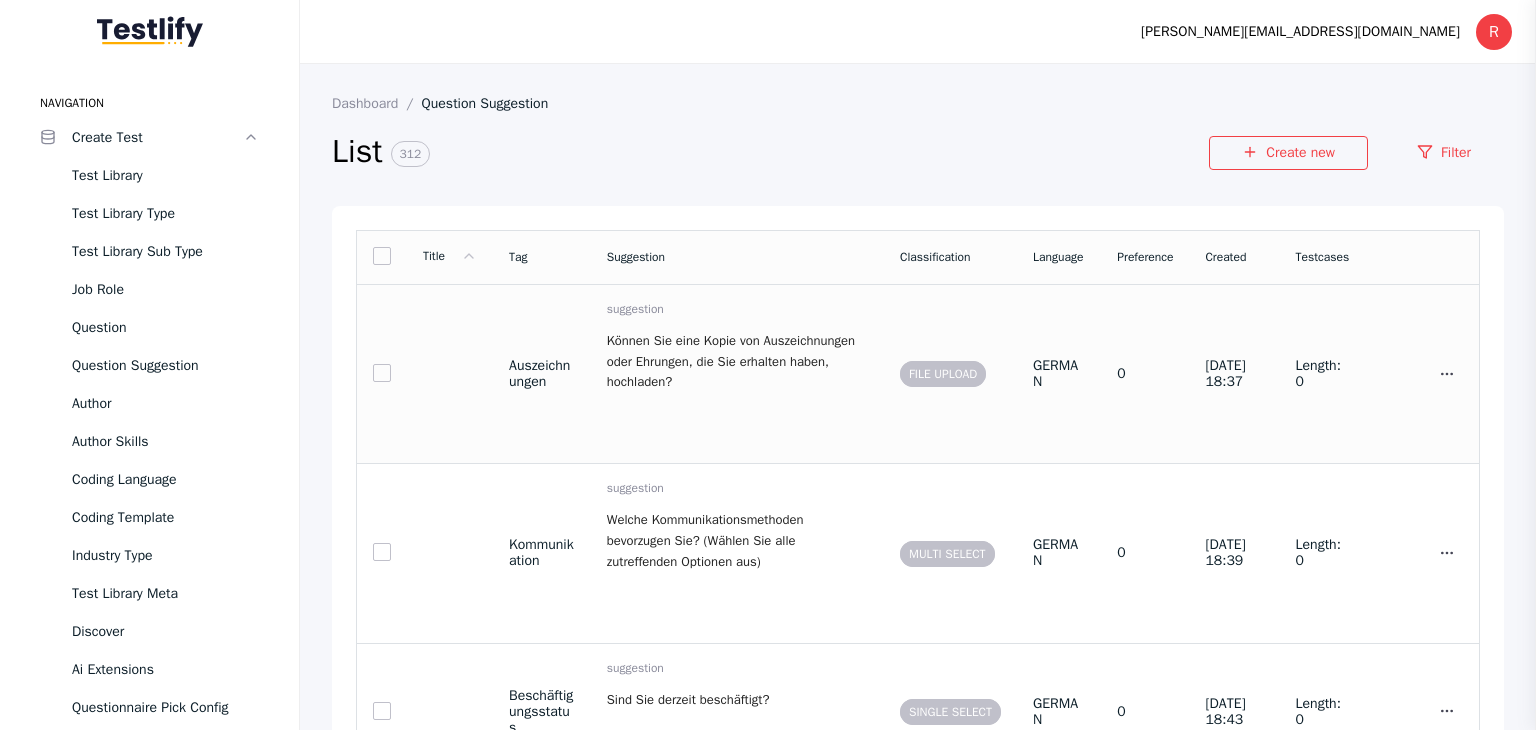 click at bounding box center [382, 373] 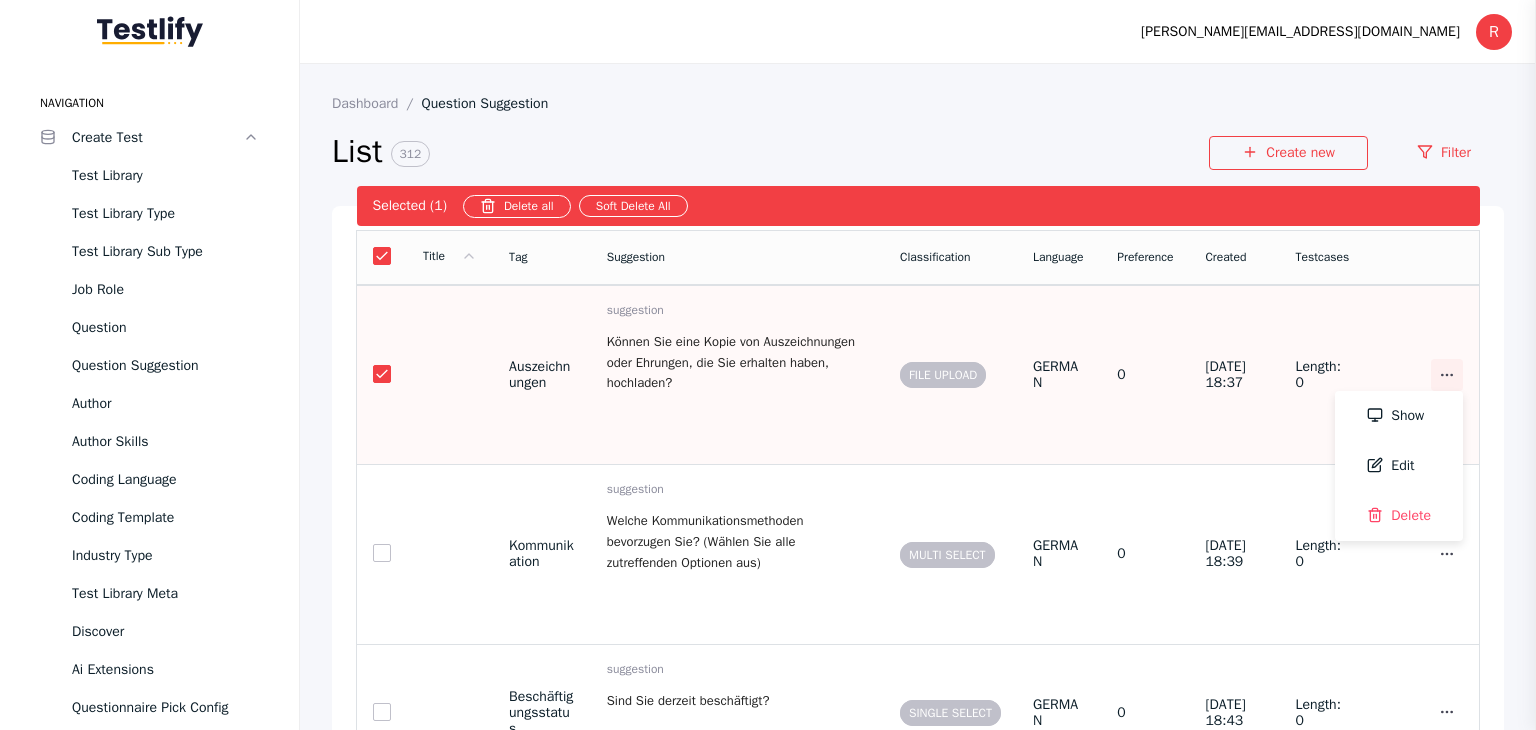 click 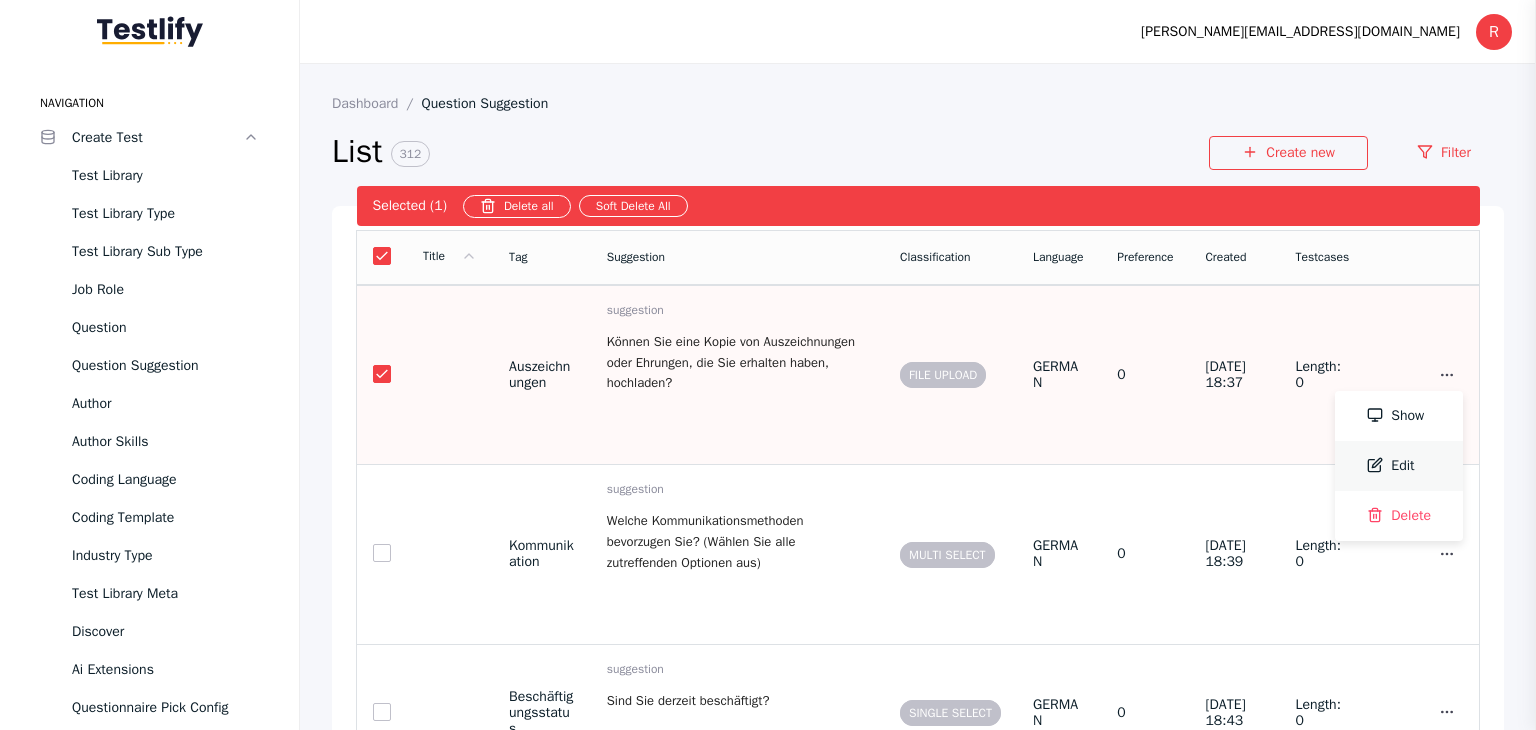 click on "Edit" at bounding box center (1399, 466) 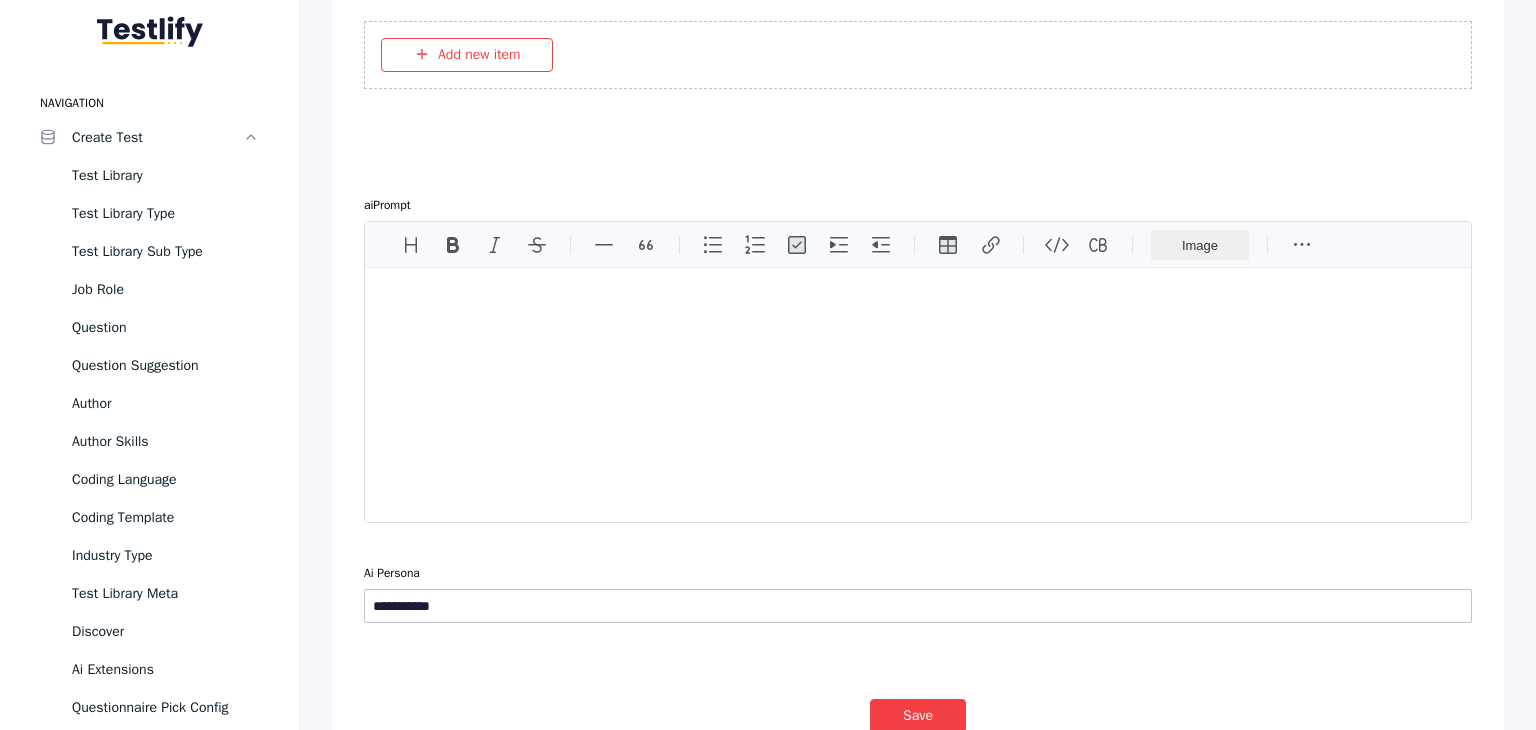 scroll, scrollTop: 3071, scrollLeft: 0, axis: vertical 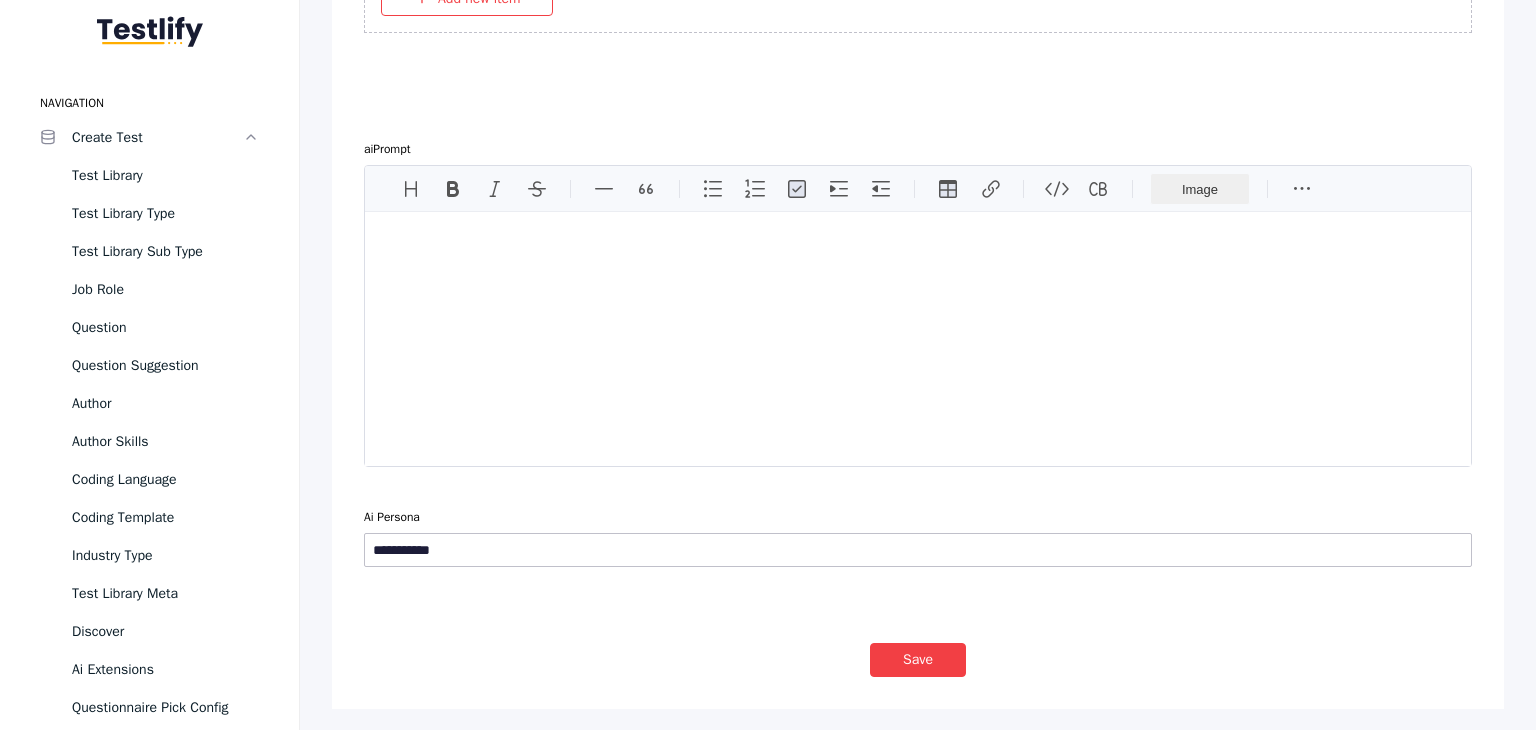 click at bounding box center (150, 31) 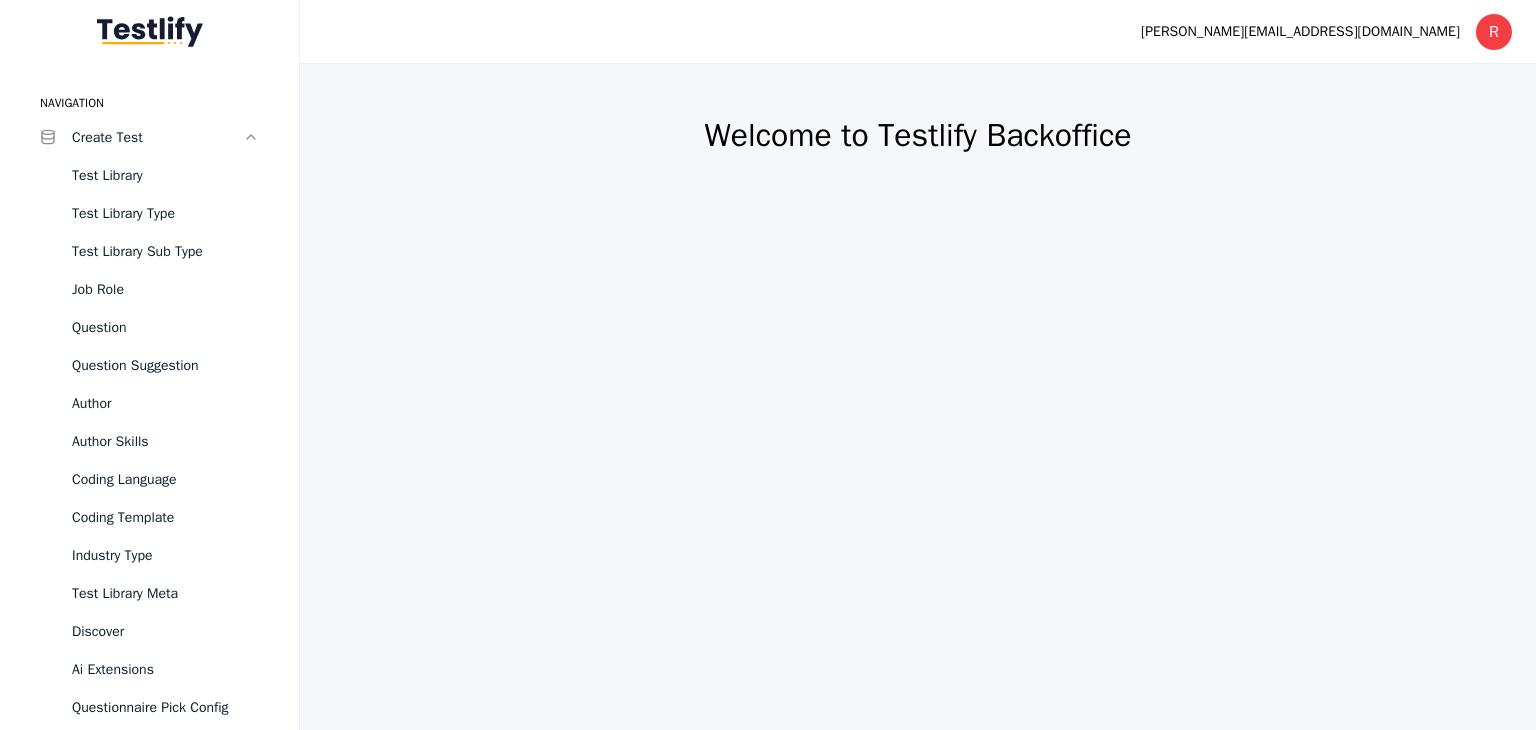 scroll, scrollTop: 0, scrollLeft: 0, axis: both 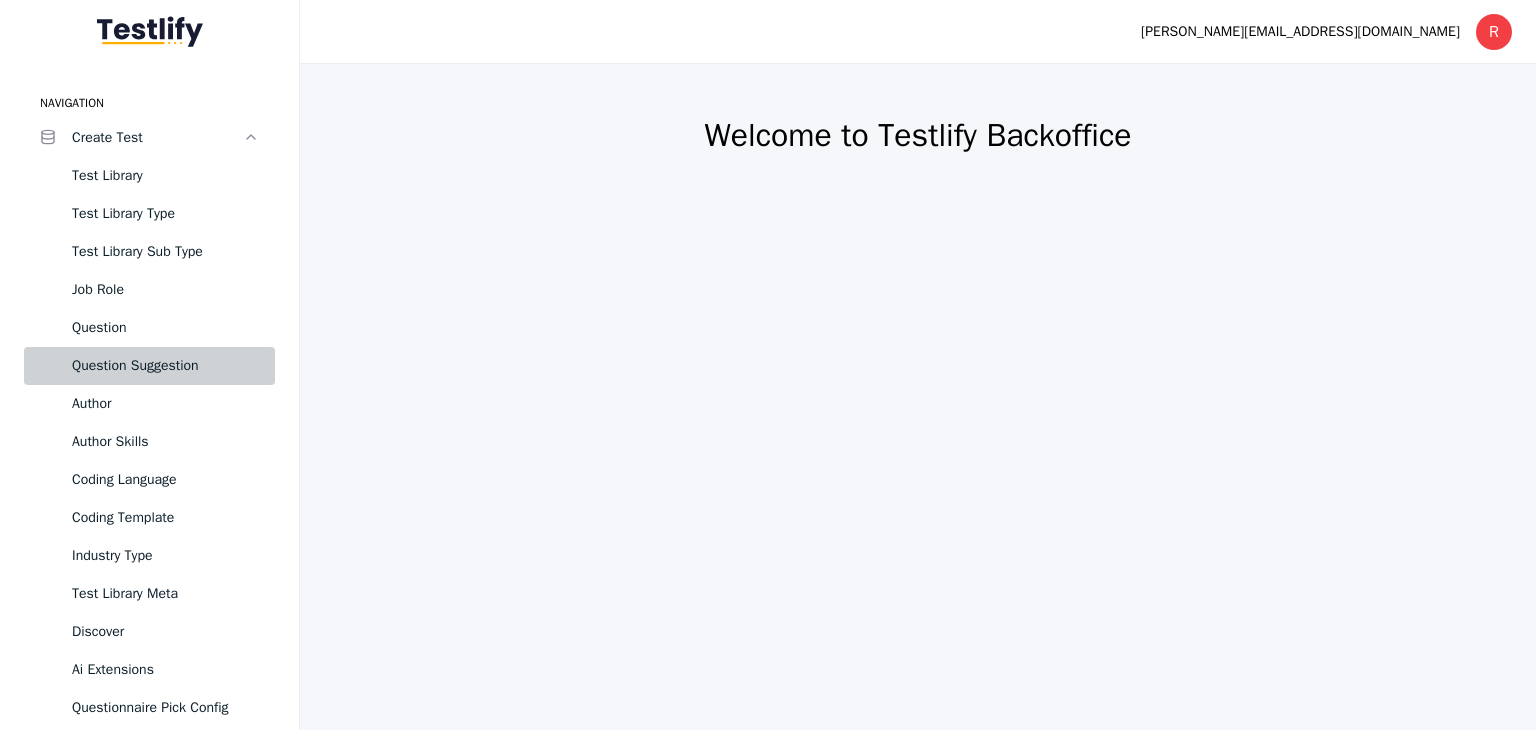 click on "Question Suggestion" at bounding box center (165, 366) 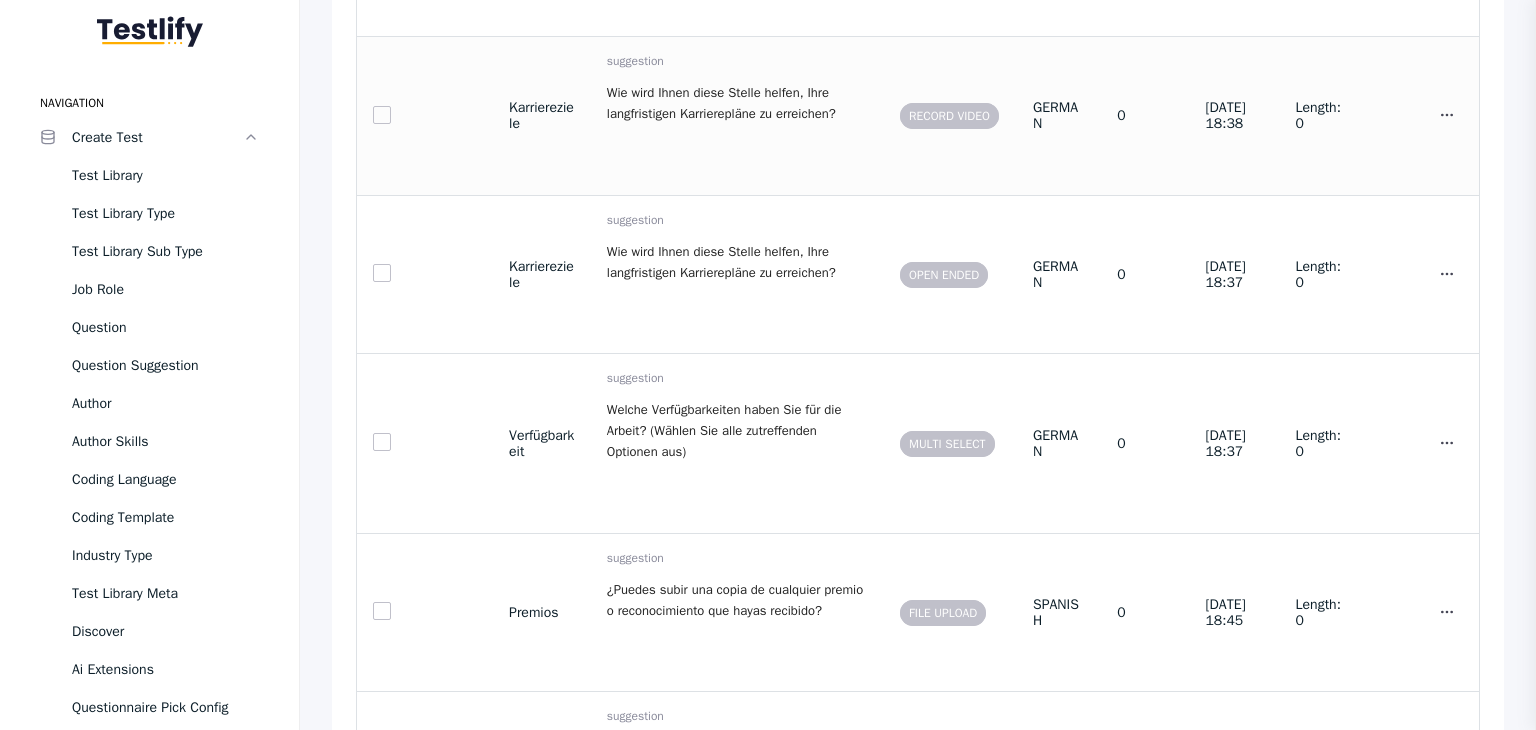 scroll, scrollTop: 584, scrollLeft: 0, axis: vertical 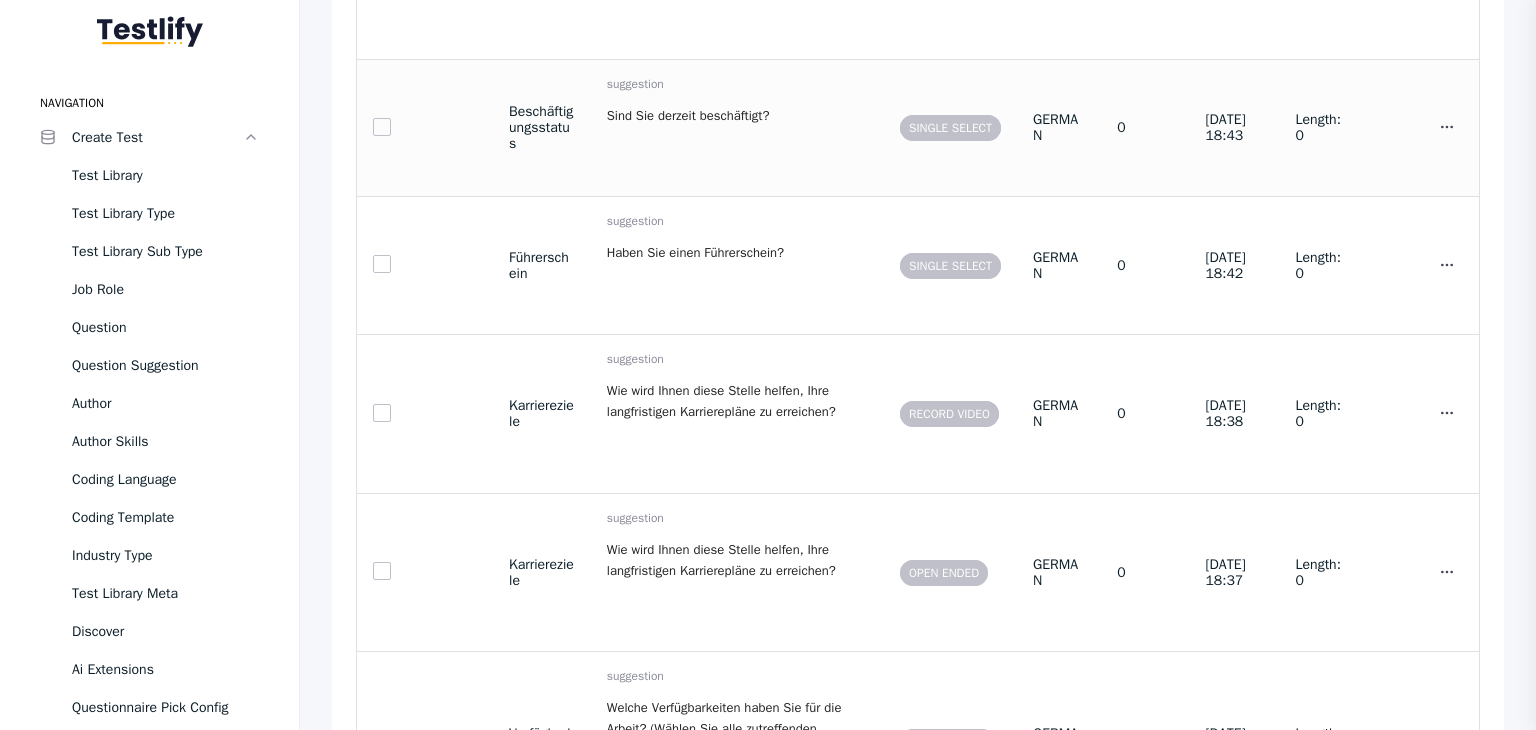 click at bounding box center (382, 127) 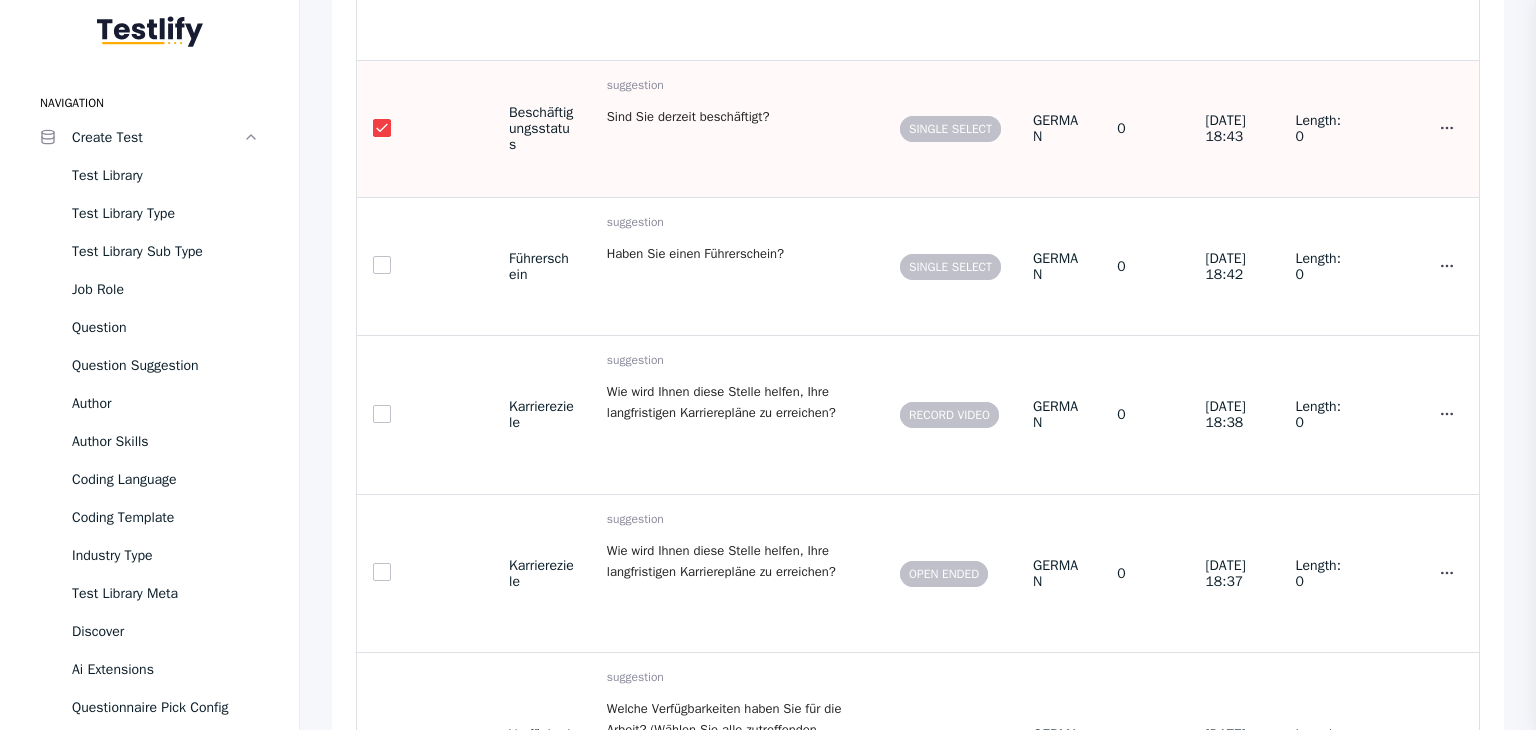 scroll, scrollTop: 585, scrollLeft: 0, axis: vertical 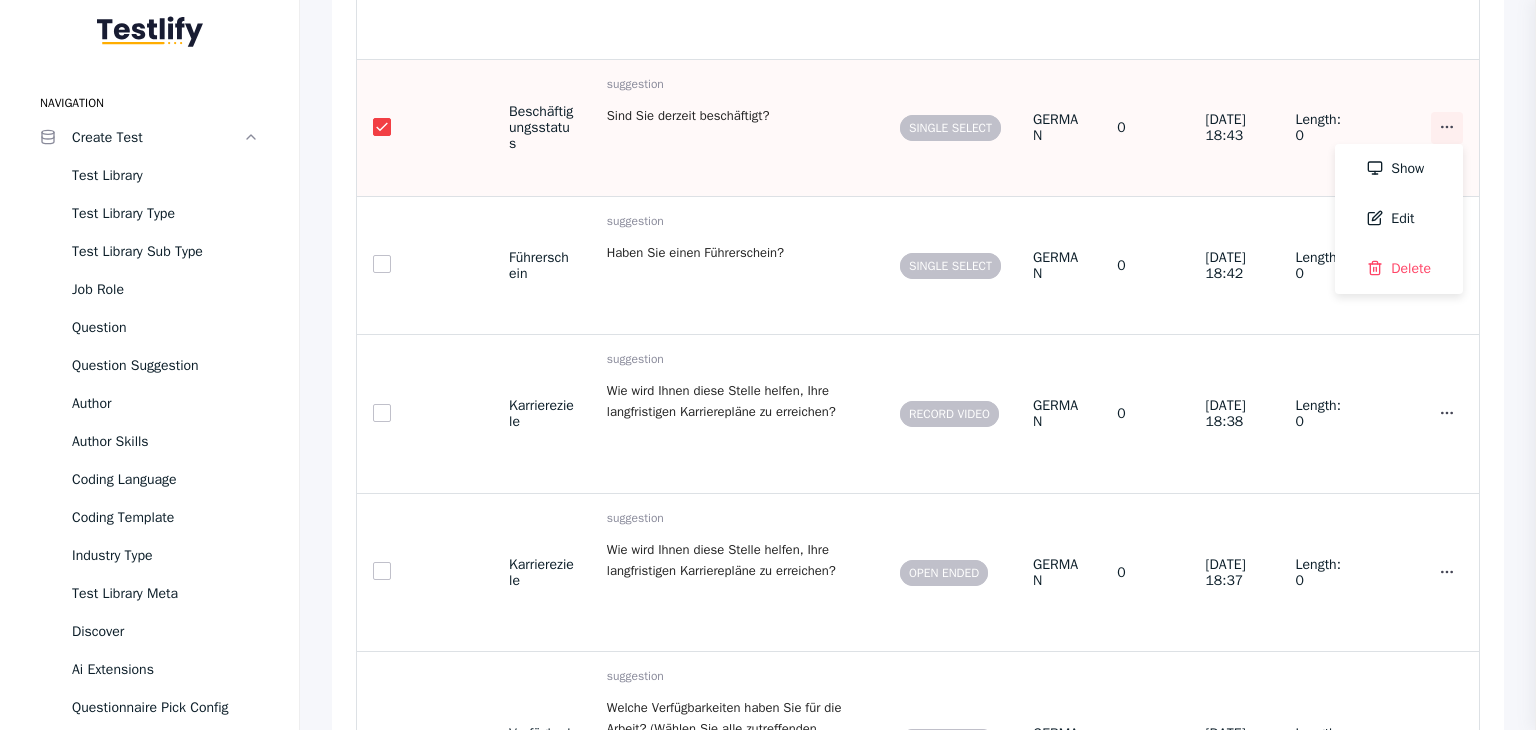 click at bounding box center (1447, 128) 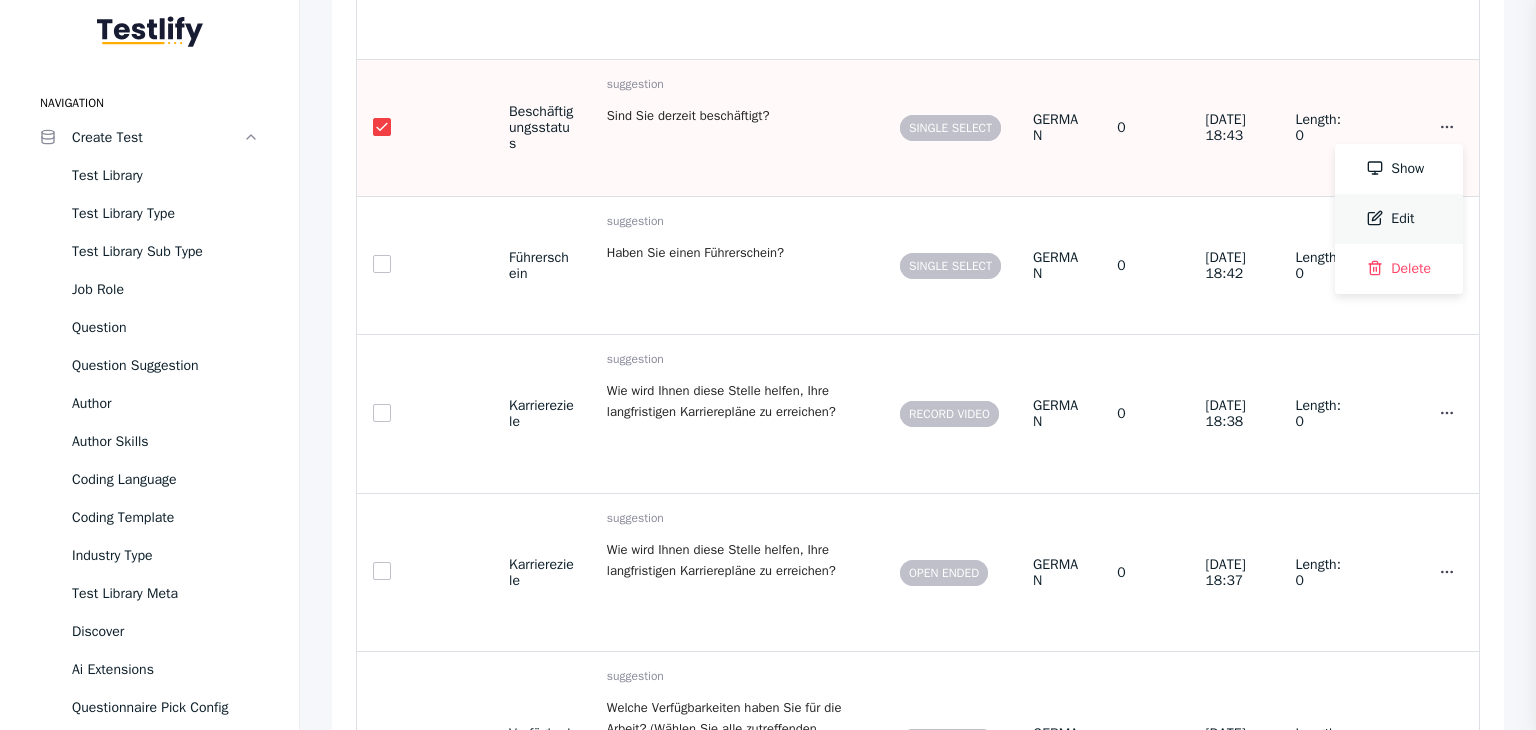 click on "Edit" at bounding box center [1399, 219] 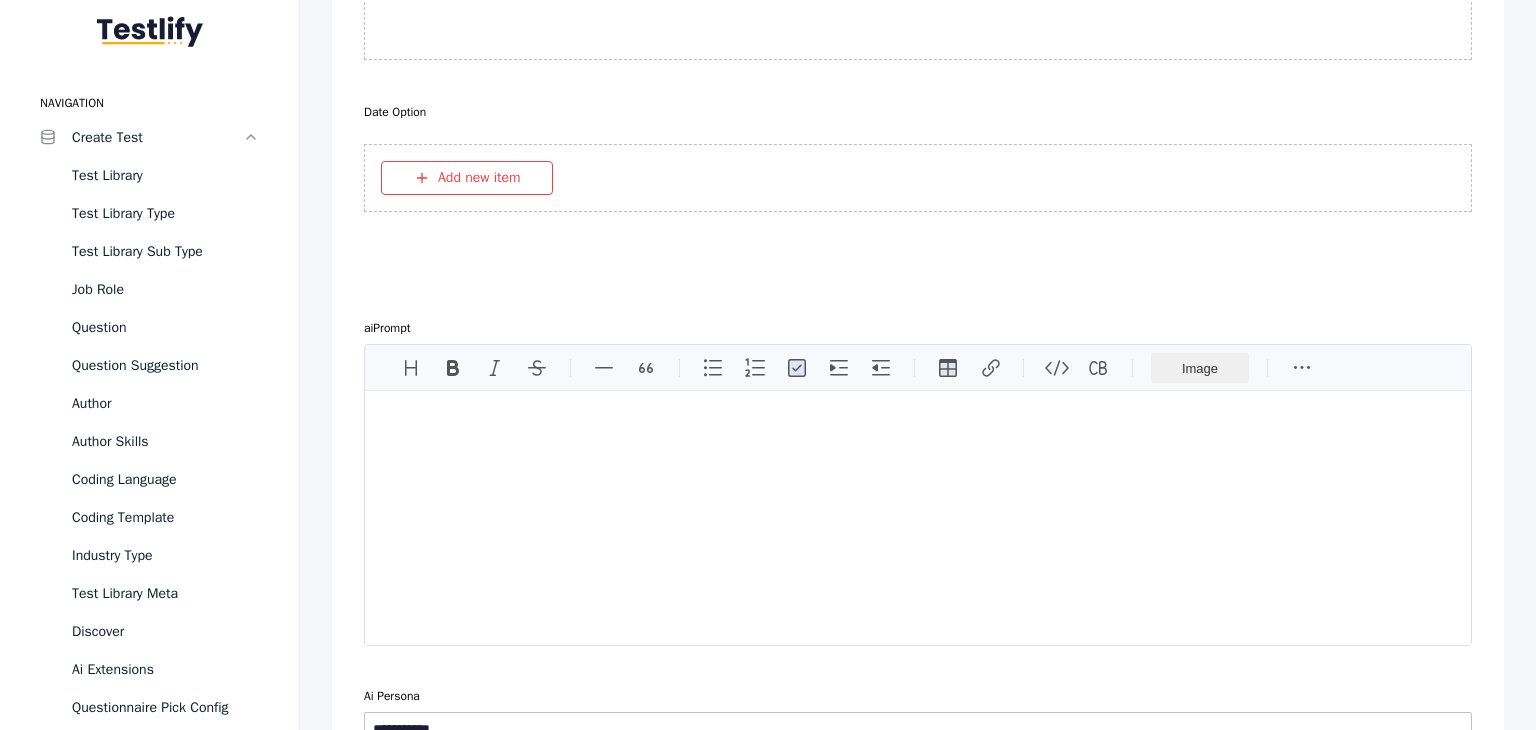 scroll, scrollTop: 4004, scrollLeft: 0, axis: vertical 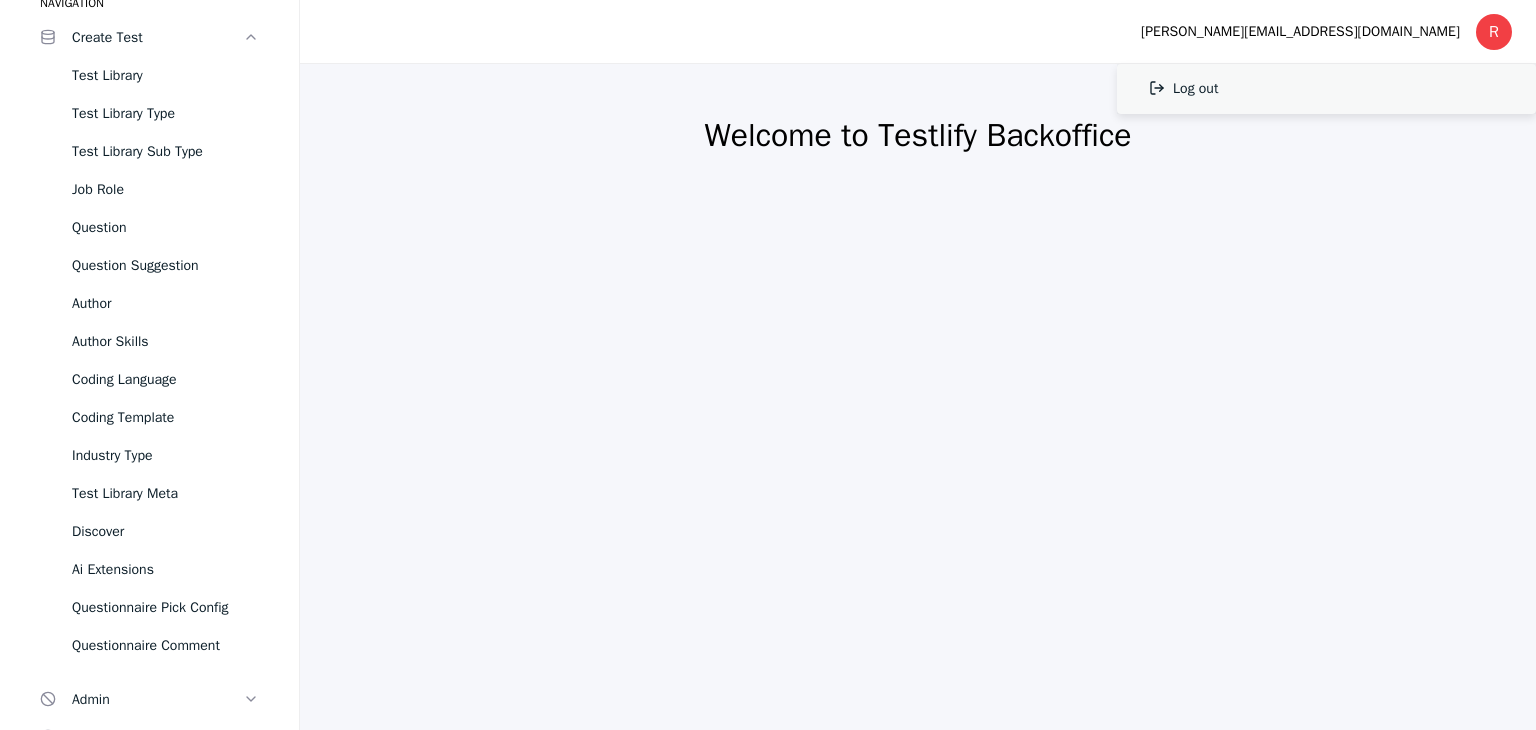 click on "Log out" at bounding box center [1326, 89] 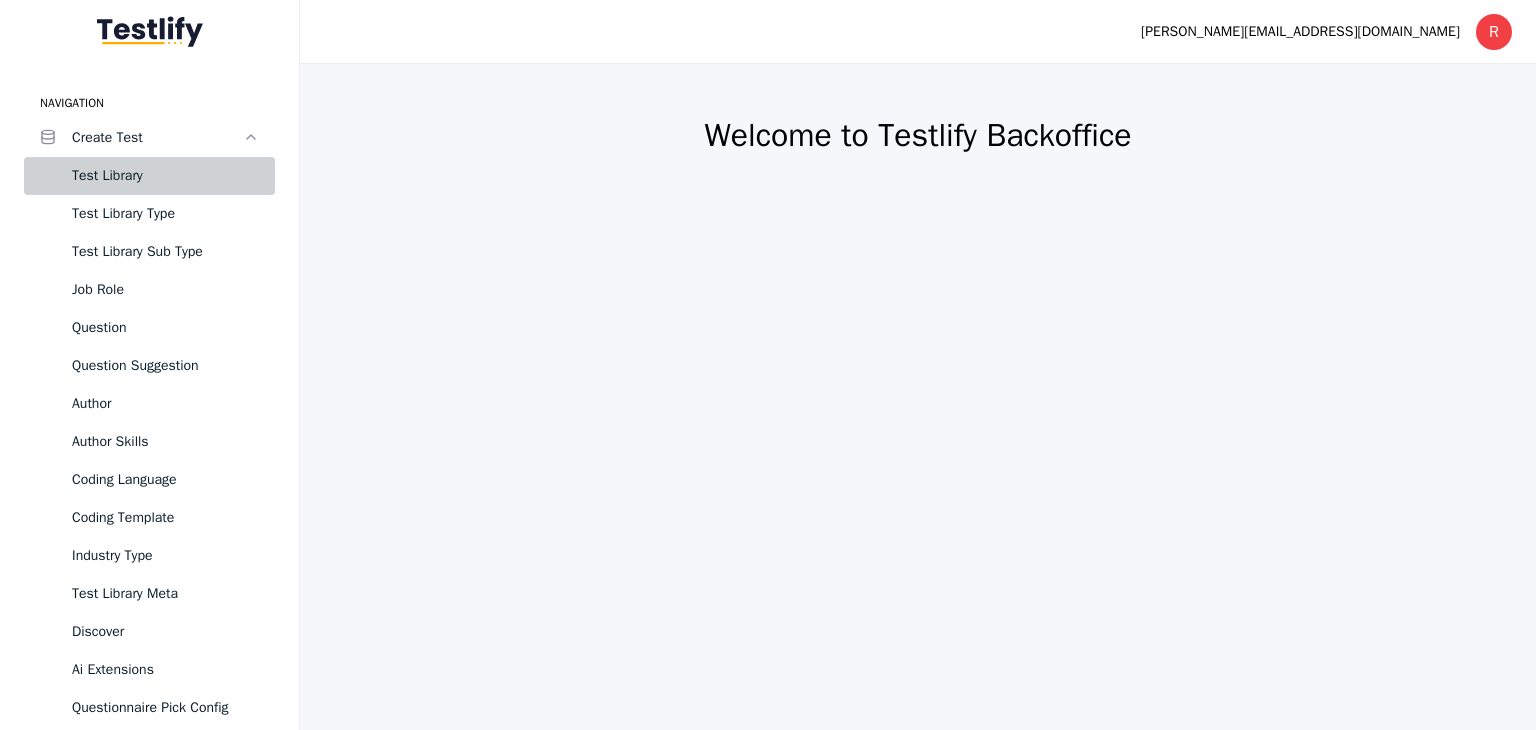 scroll, scrollTop: 0, scrollLeft: 0, axis: both 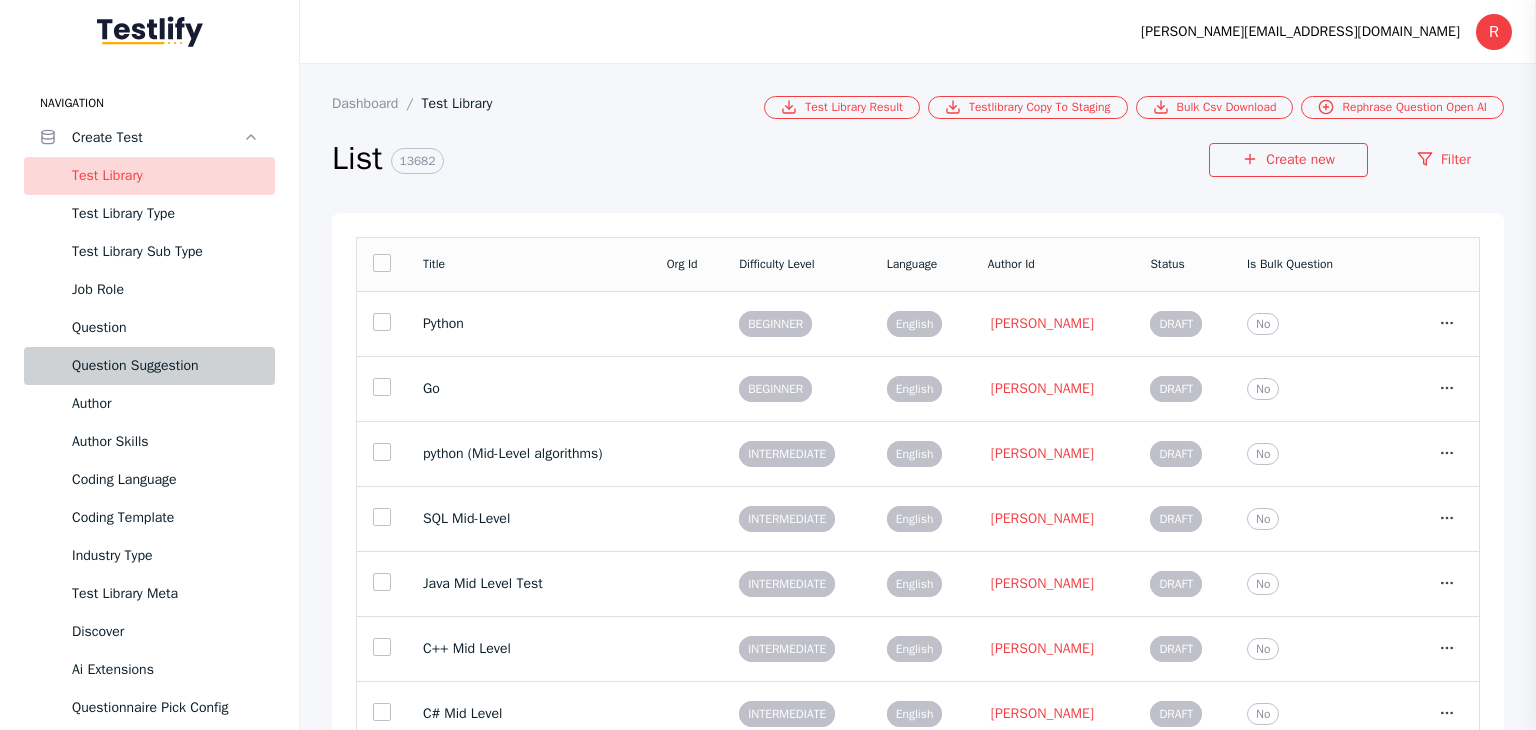 click on "Question Suggestion" at bounding box center [165, 366] 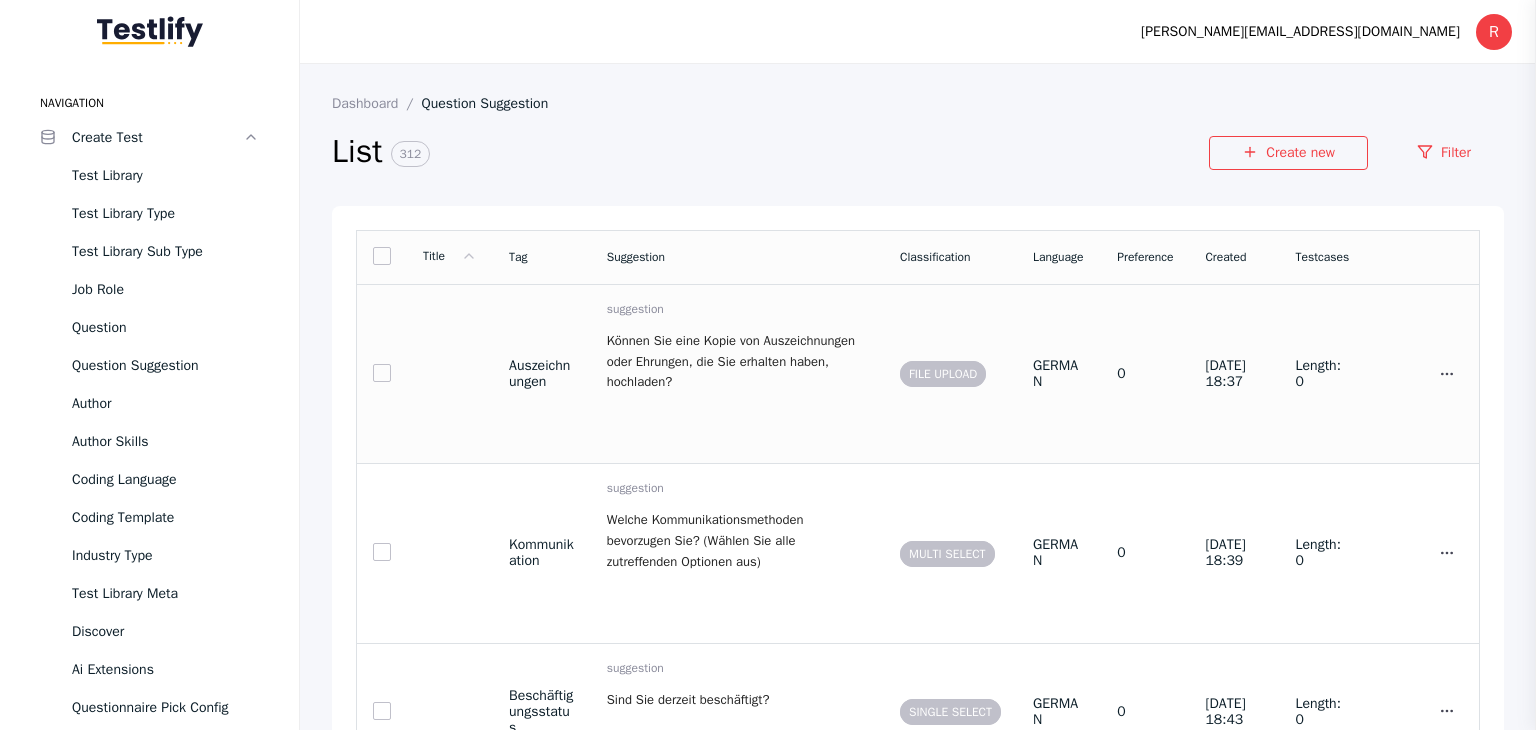 click at bounding box center (382, 373) 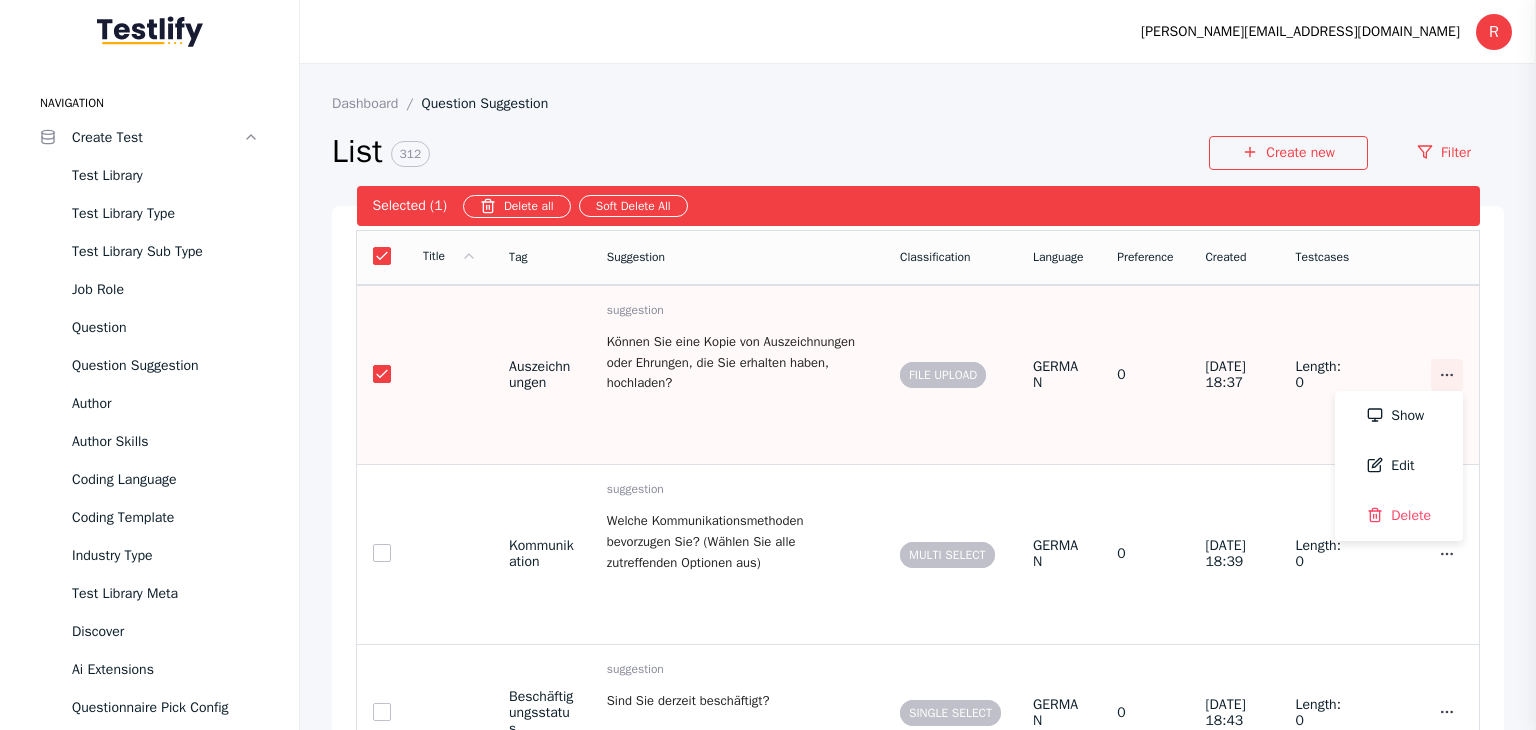 click 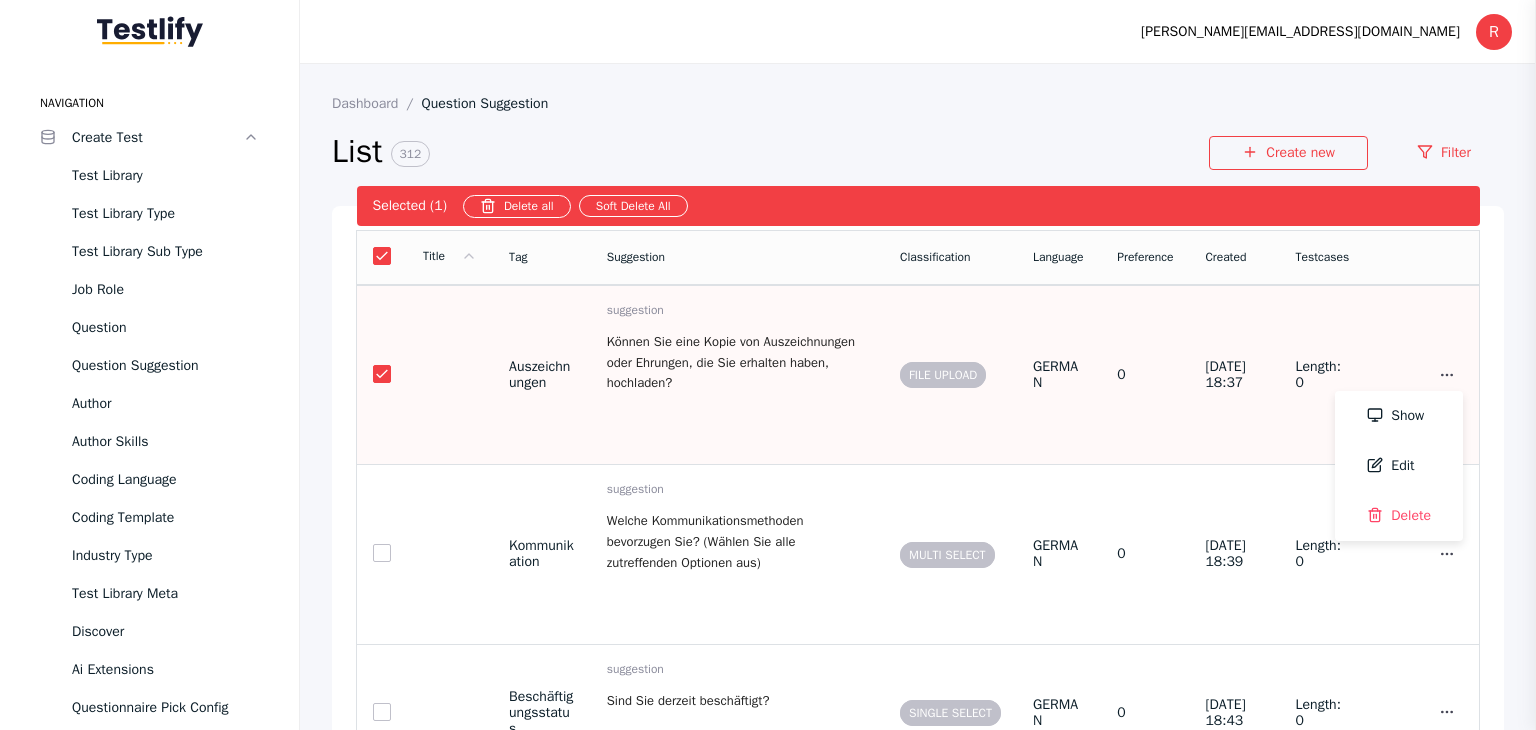 click on "Edit" at bounding box center [1399, 466] 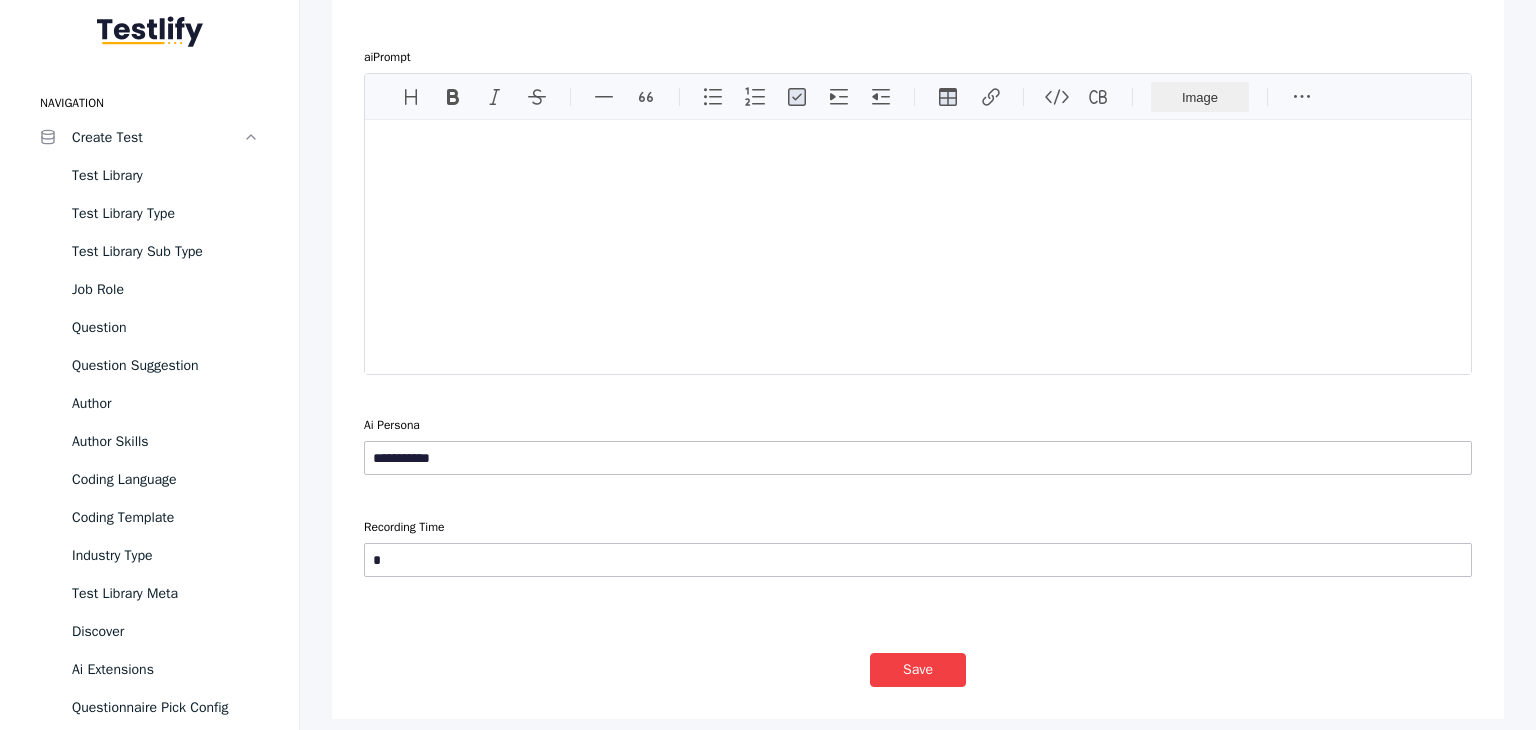 scroll, scrollTop: 3440, scrollLeft: 0, axis: vertical 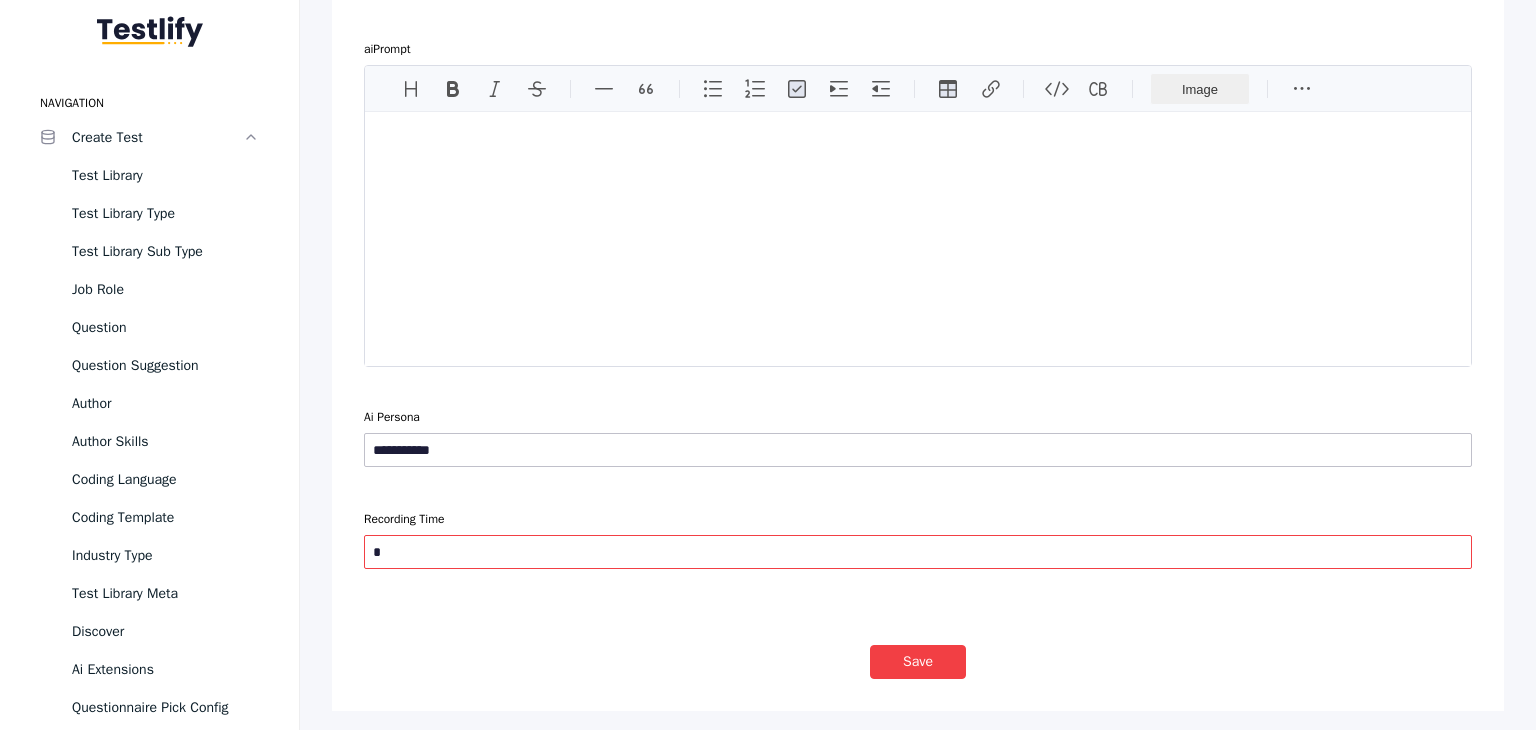 drag, startPoint x: 395, startPoint y: 541, endPoint x: 361, endPoint y: 542, distance: 34.0147 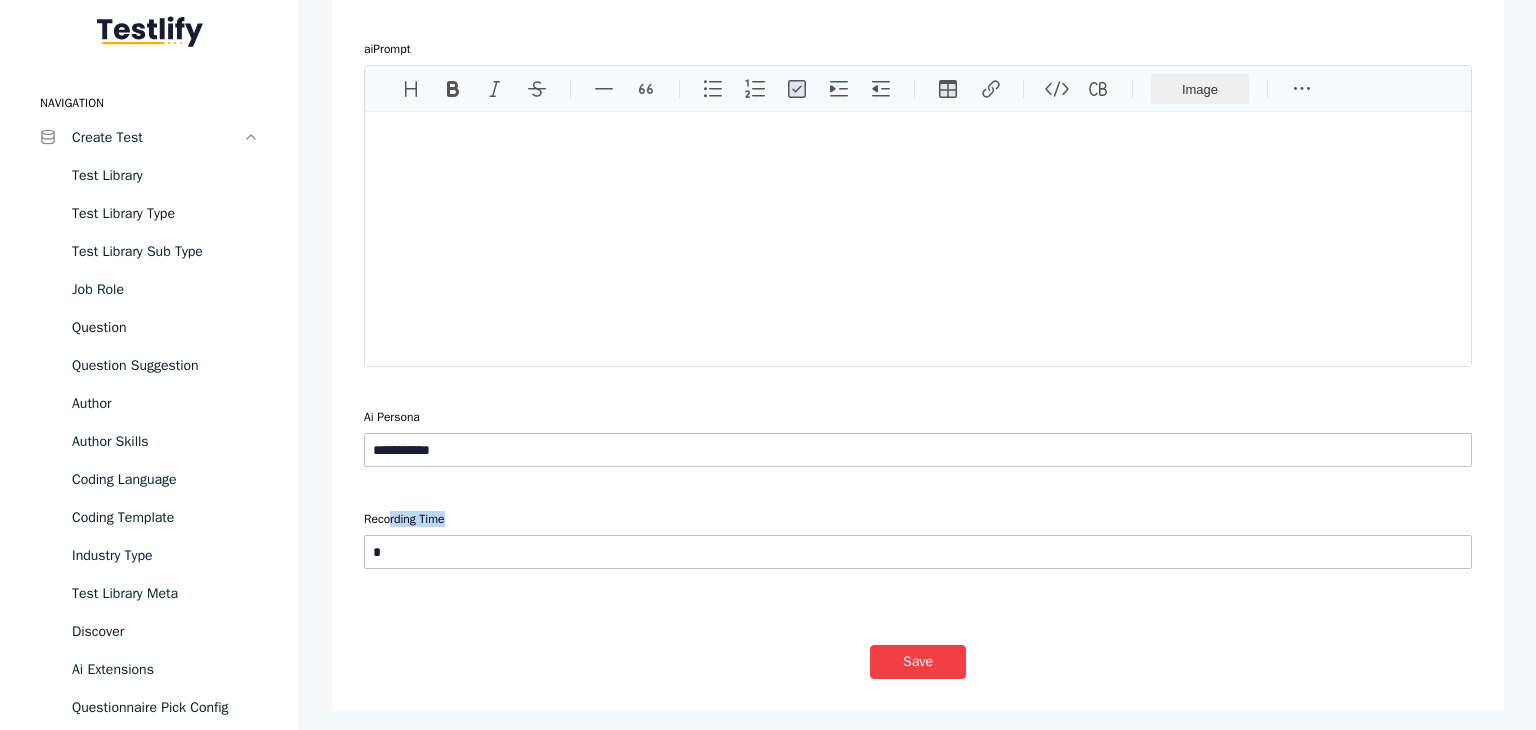 drag, startPoint x: 386, startPoint y: 497, endPoint x: 485, endPoint y: 505, distance: 99.32271 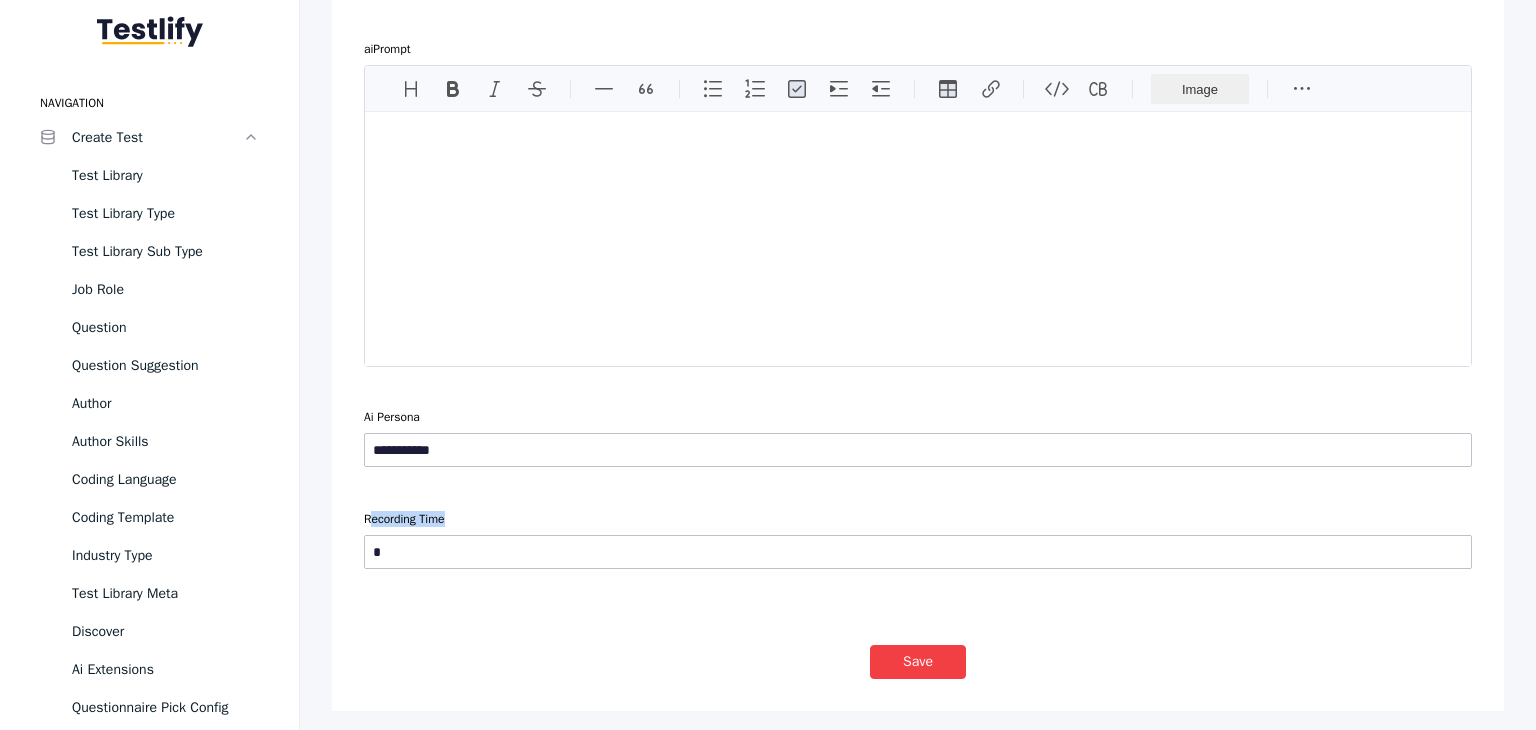 drag, startPoint x: 373, startPoint y: 503, endPoint x: 500, endPoint y: 502, distance: 127.00394 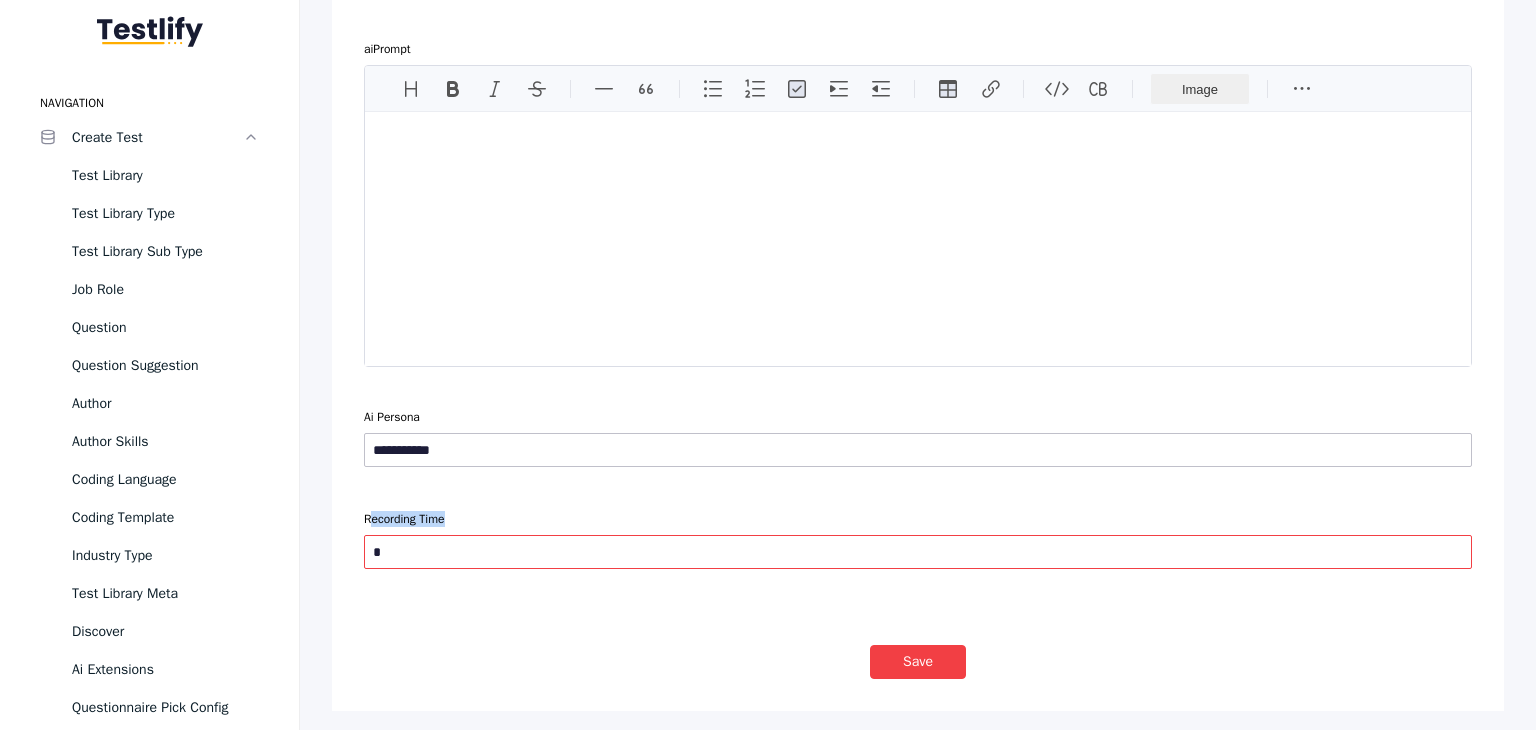 click on "*" at bounding box center [918, 552] 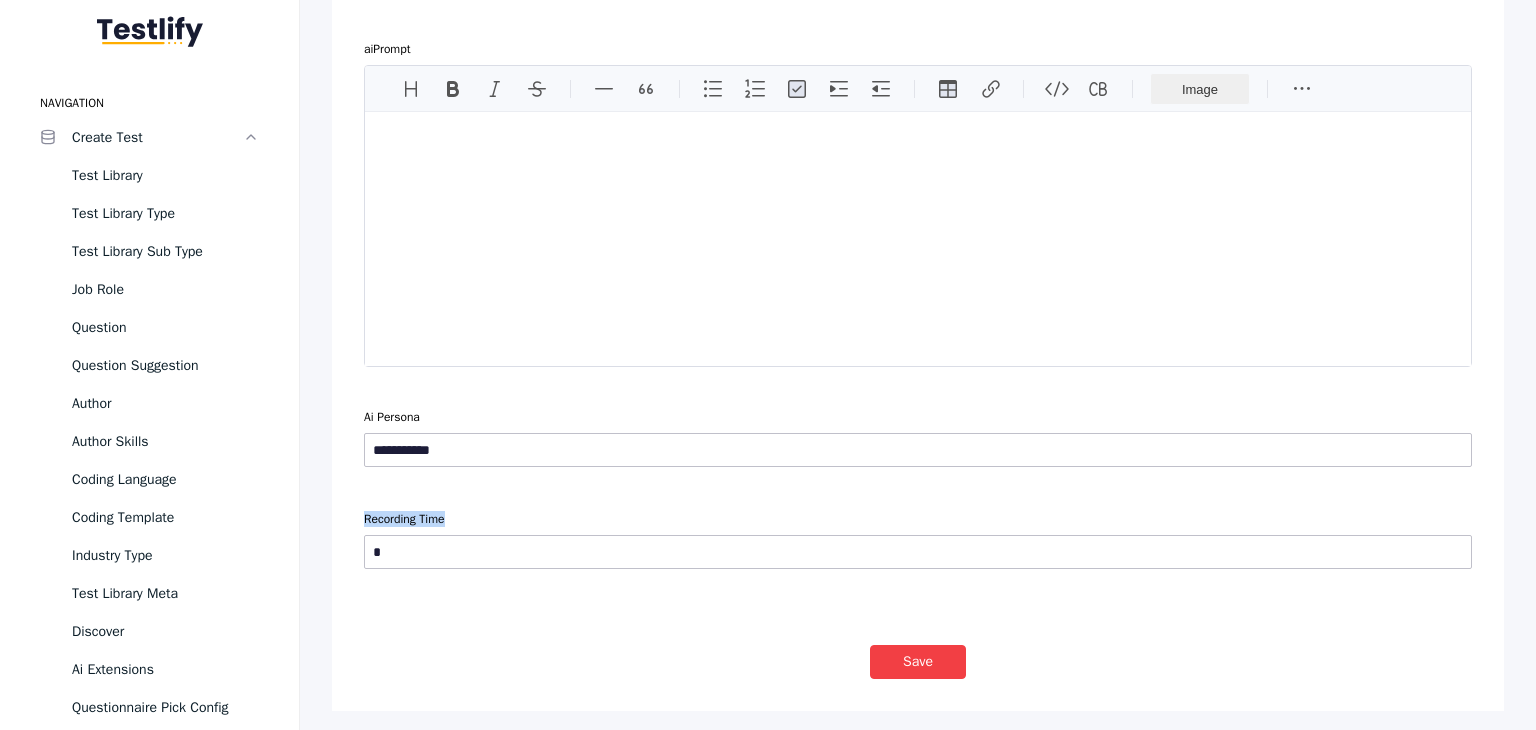 drag, startPoint x: 356, startPoint y: 511, endPoint x: 498, endPoint y: 513, distance: 142.01408 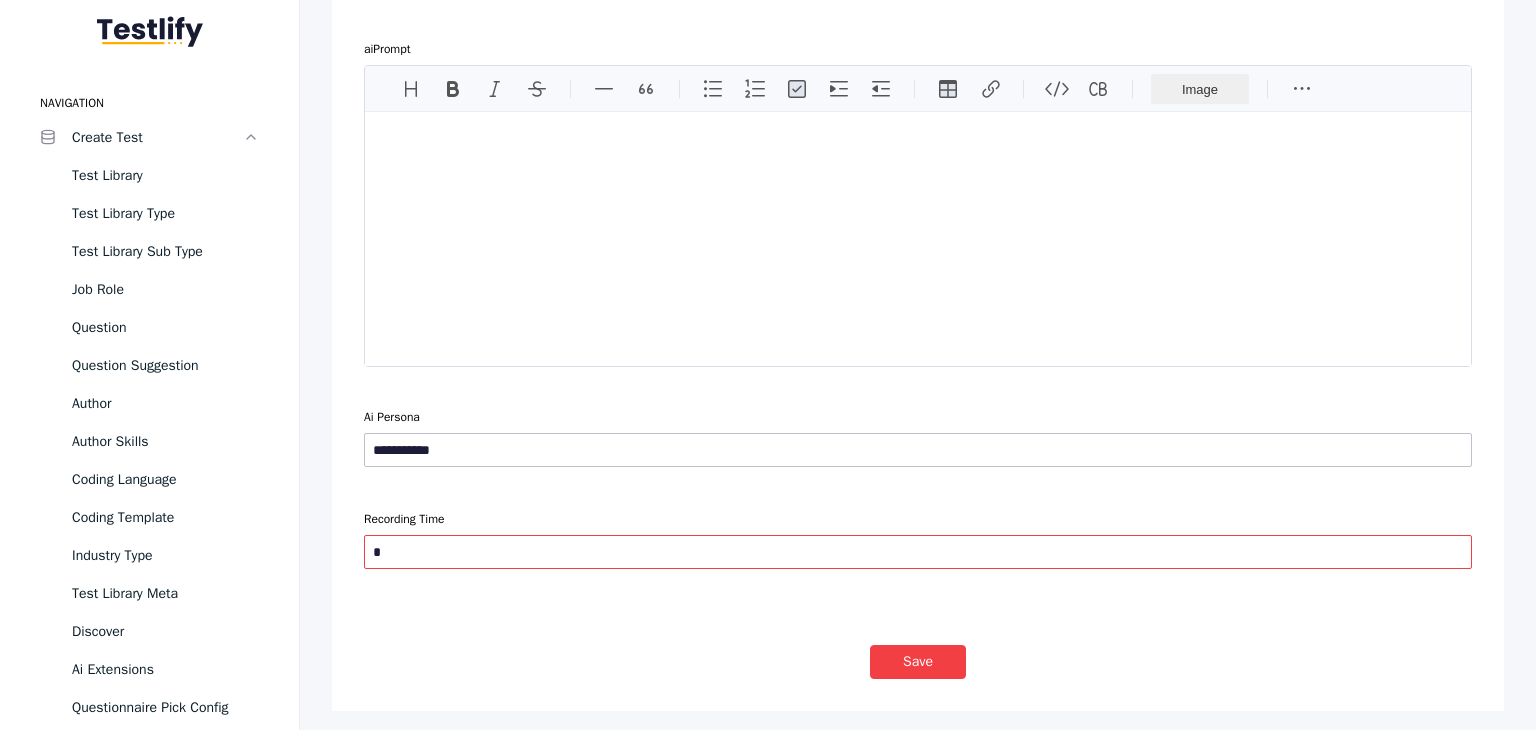 drag, startPoint x: 364, startPoint y: 541, endPoint x: 424, endPoint y: 541, distance: 60 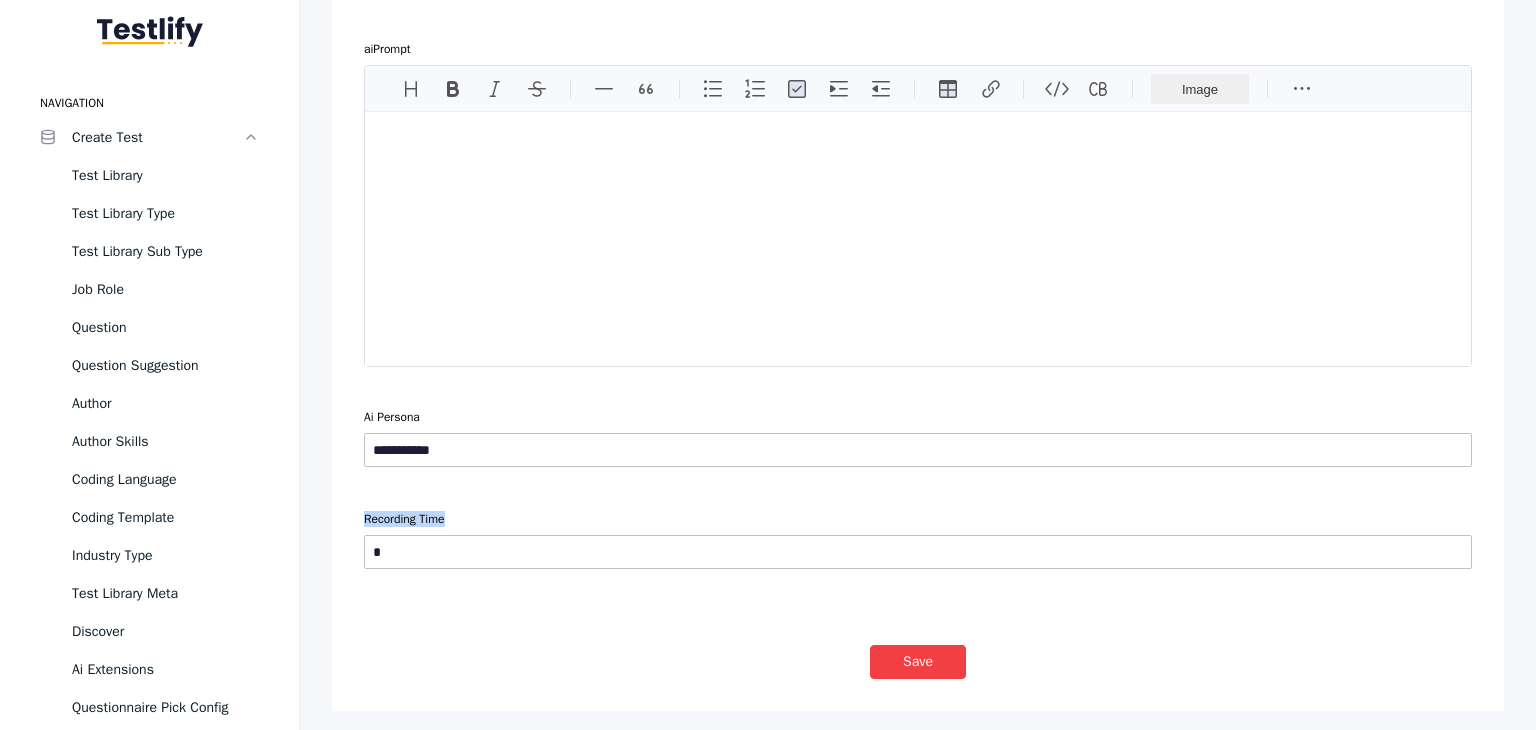 drag, startPoint x: 364, startPoint y: 506, endPoint x: 476, endPoint y: 506, distance: 112 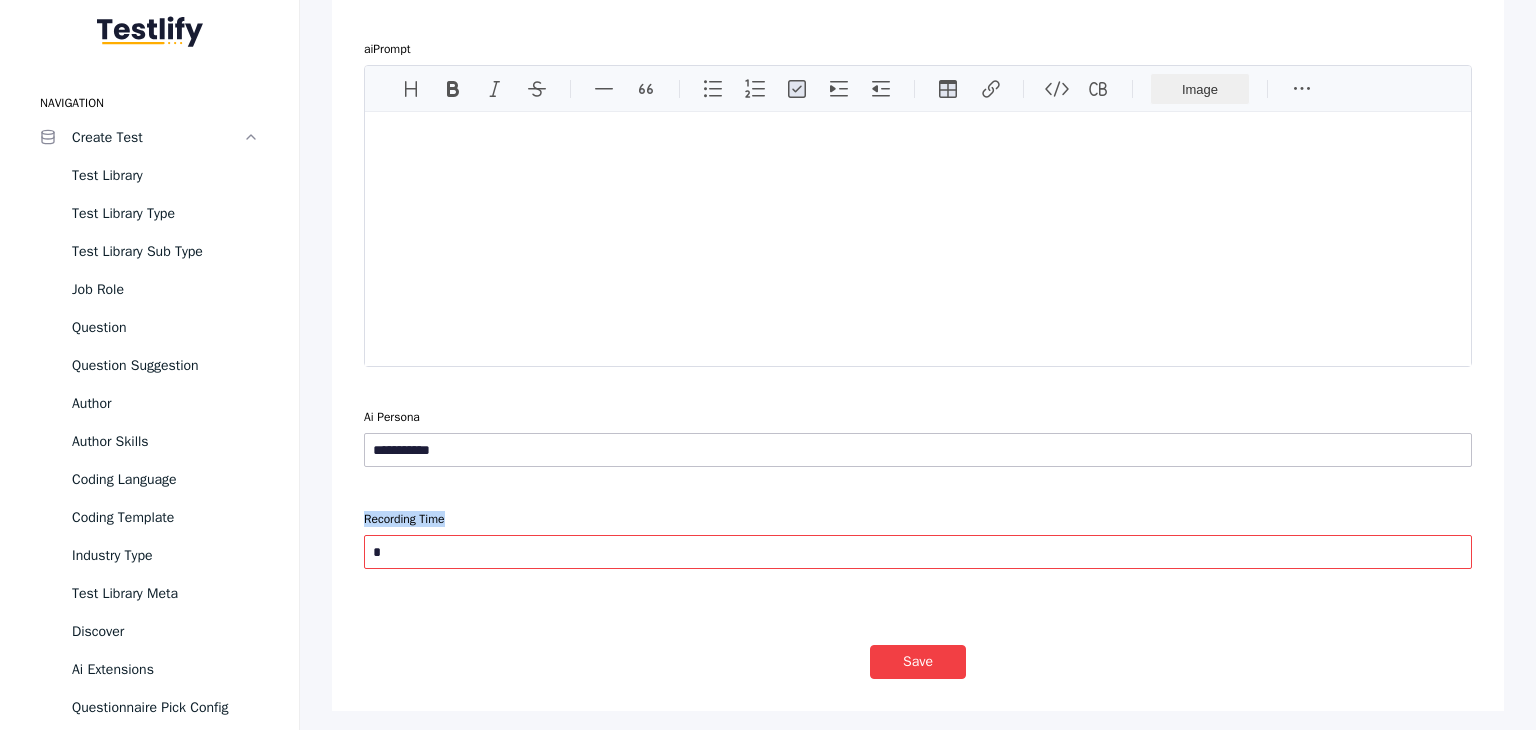 click on "*" at bounding box center (918, 552) 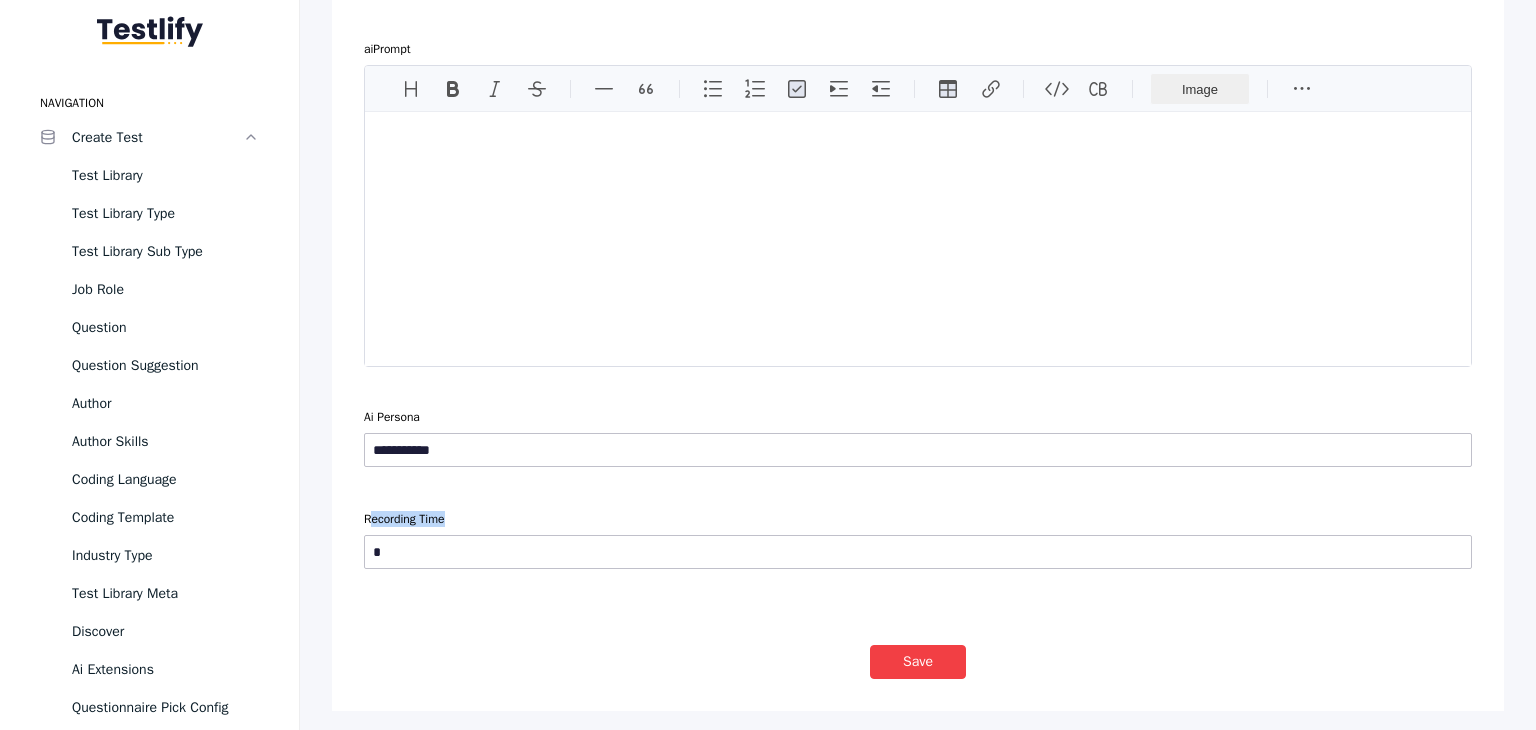 drag, startPoint x: 370, startPoint y: 506, endPoint x: 488, endPoint y: 505, distance: 118.004234 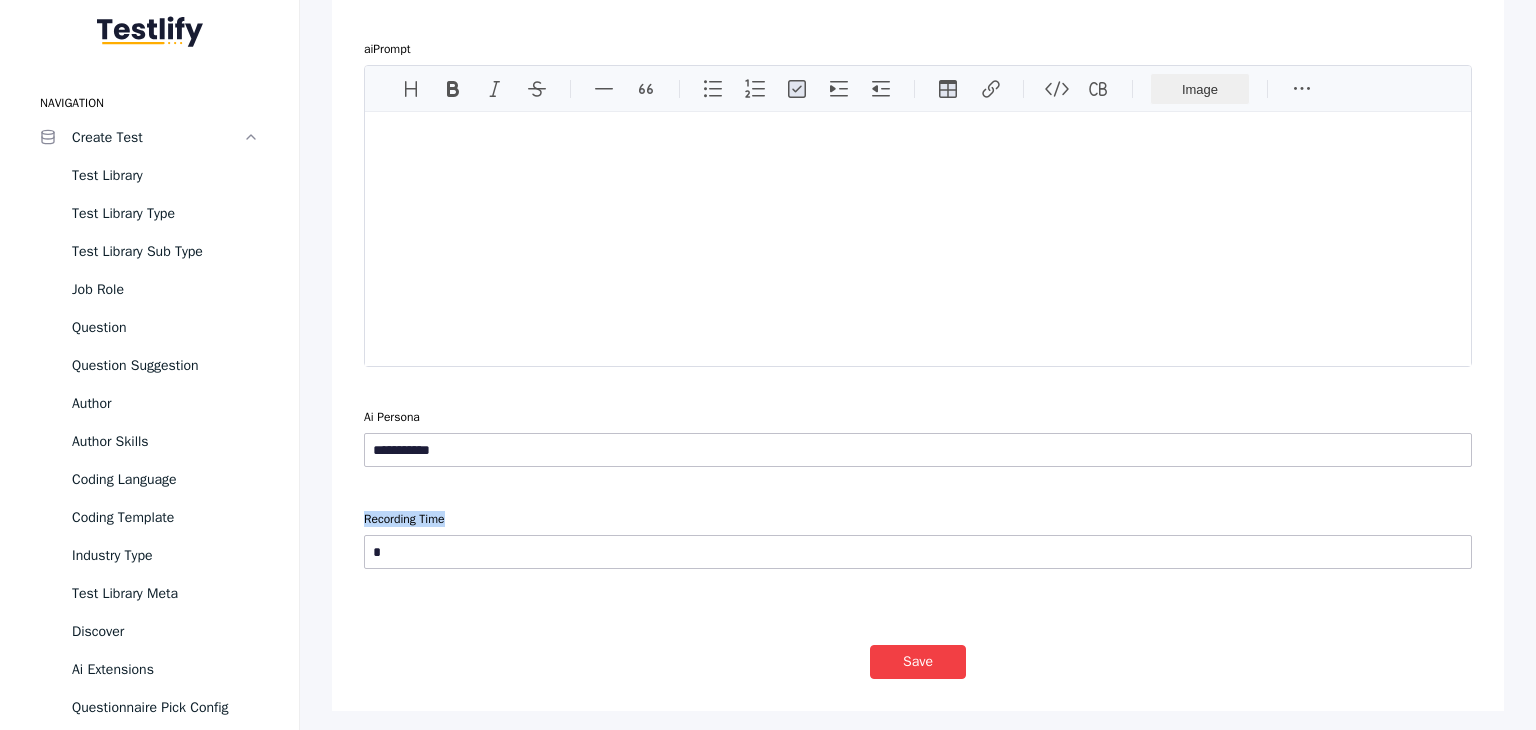 drag, startPoint x: 348, startPoint y: 510, endPoint x: 460, endPoint y: 512, distance: 112.01785 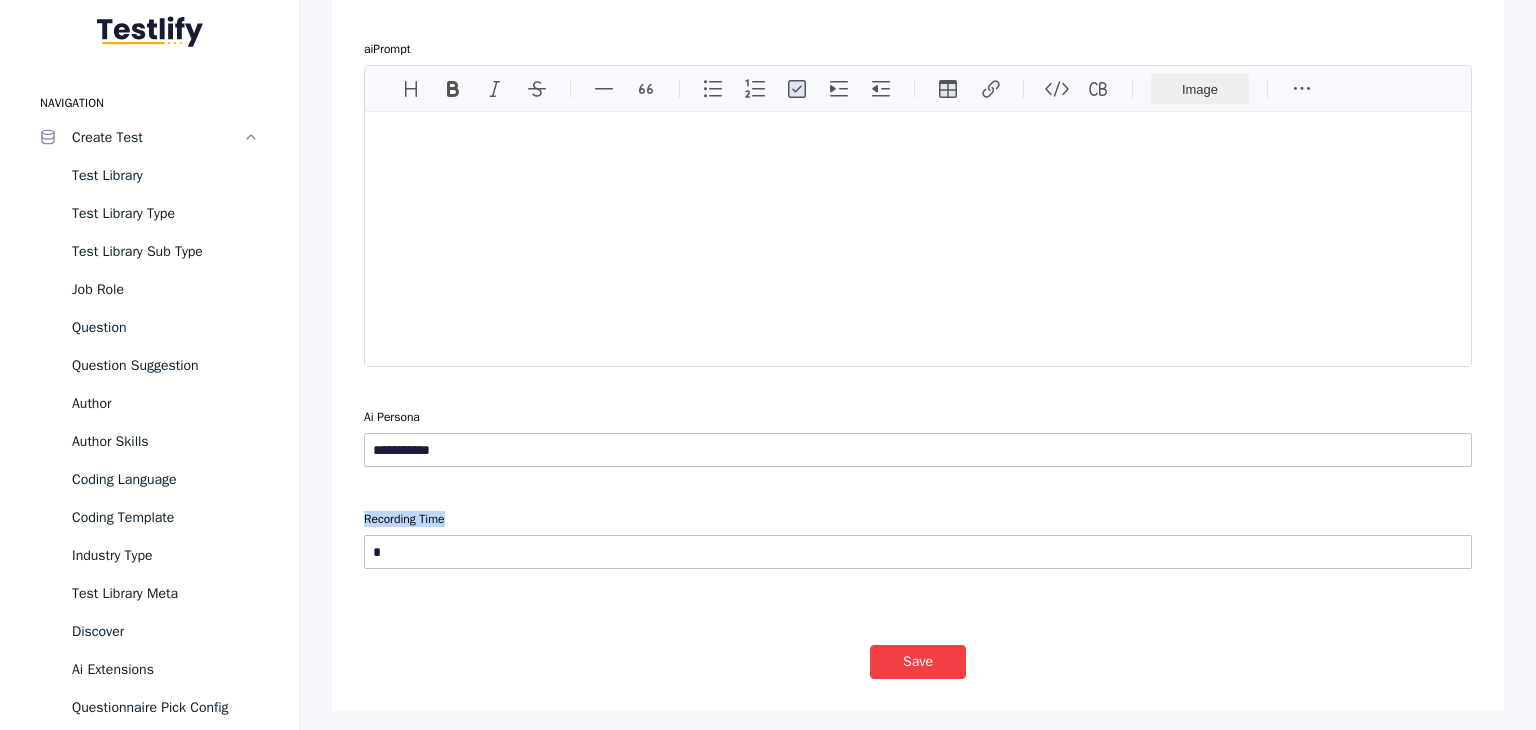 click on "**********" at bounding box center (918, -1296) 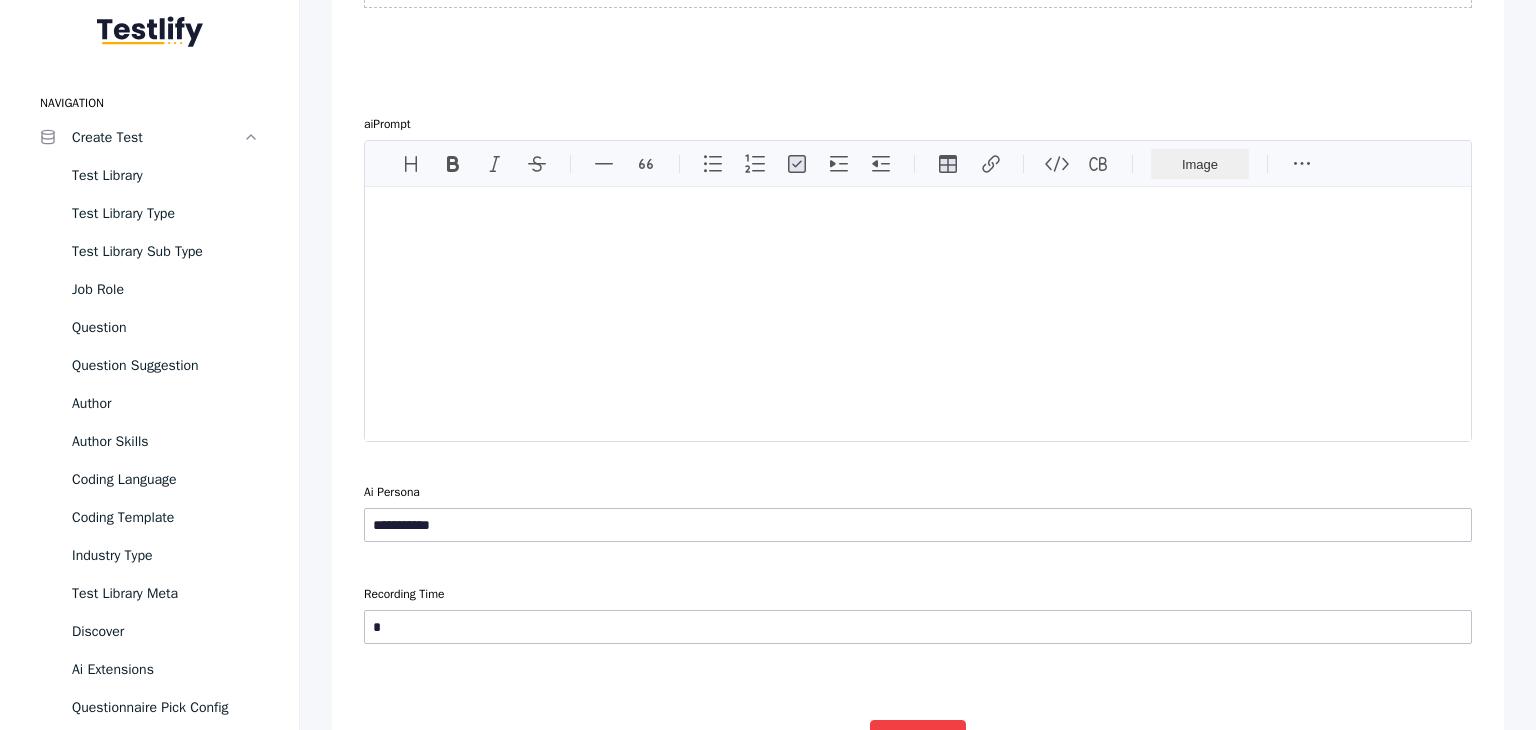 scroll, scrollTop: 3440, scrollLeft: 0, axis: vertical 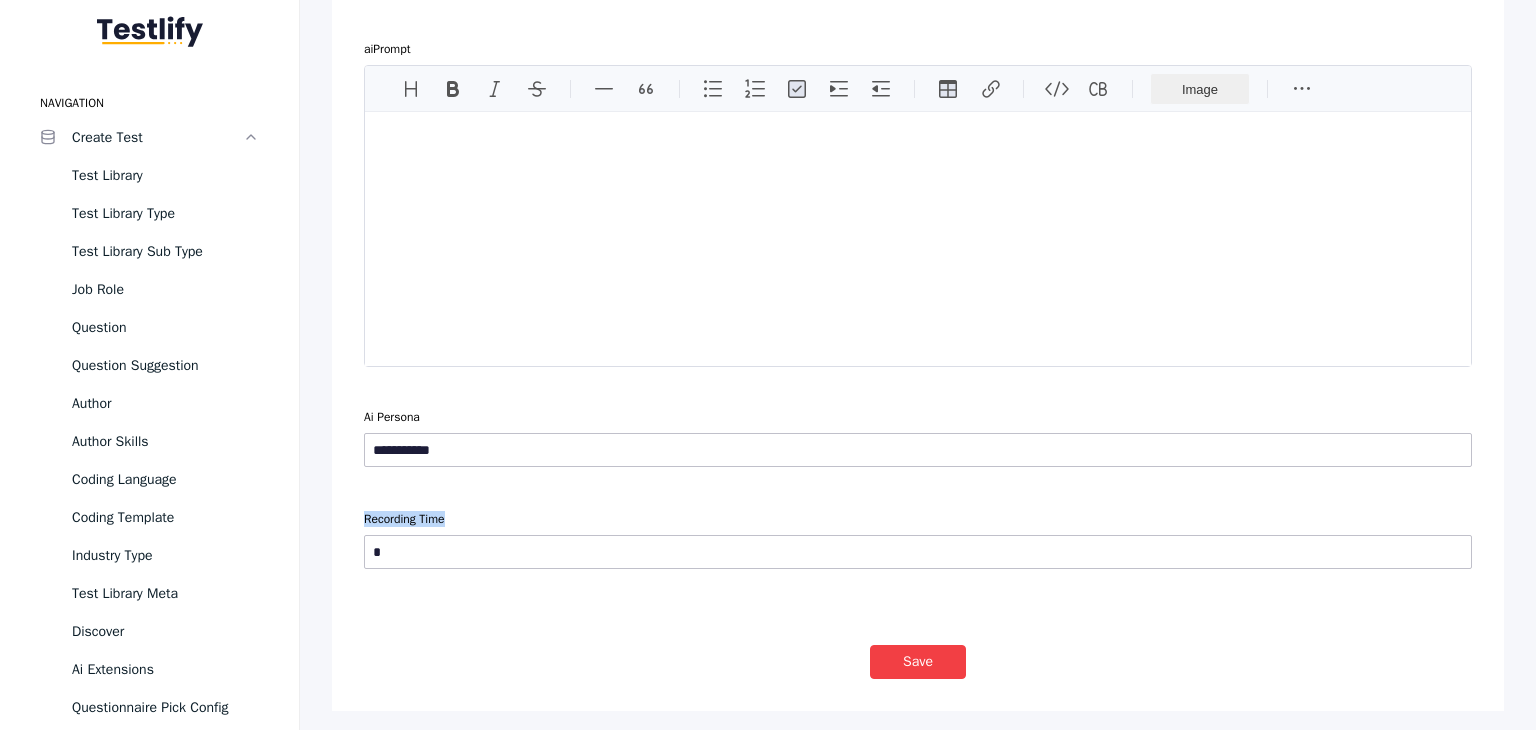 drag, startPoint x: 362, startPoint y: 515, endPoint x: 453, endPoint y: 512, distance: 91.04944 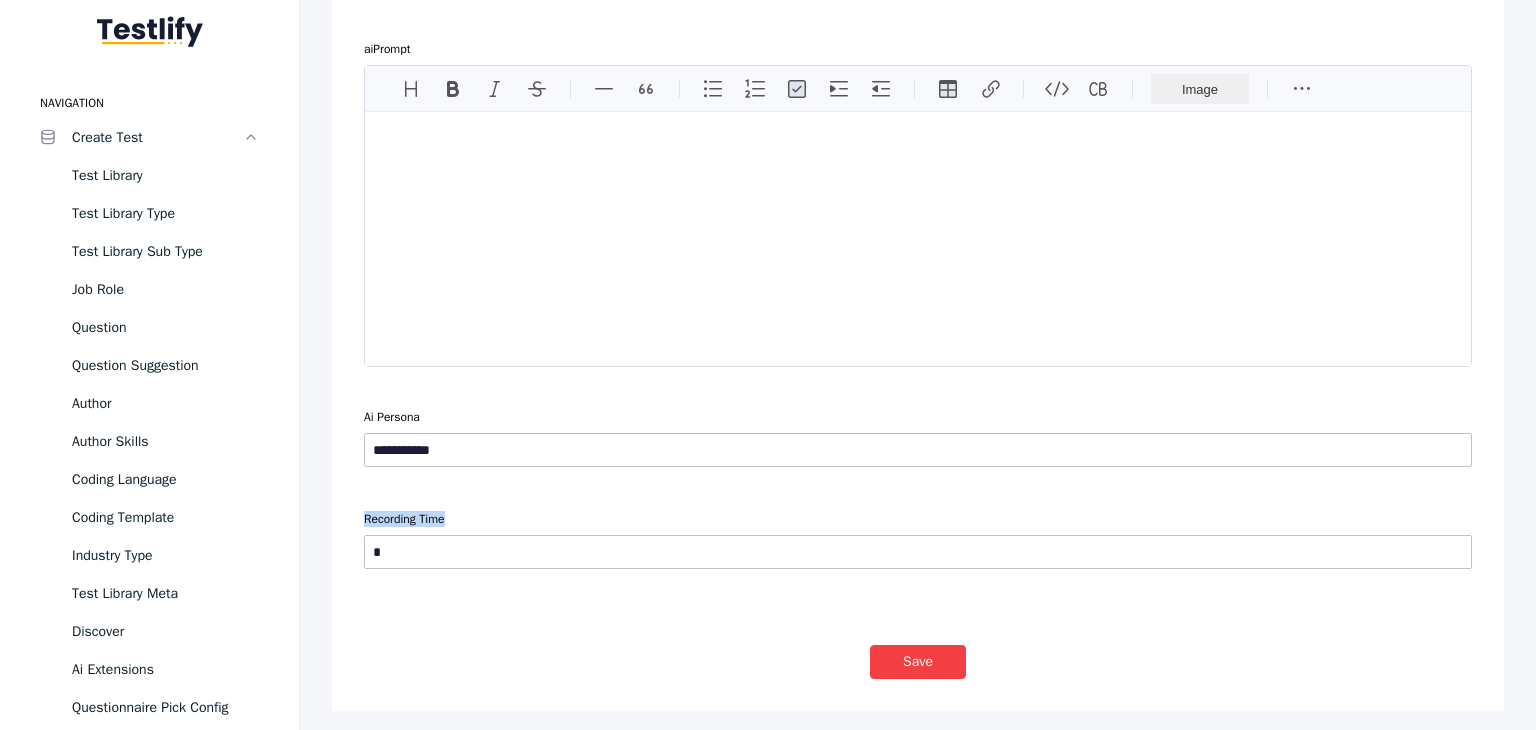 drag, startPoint x: 358, startPoint y: 509, endPoint x: 453, endPoint y: 509, distance: 95 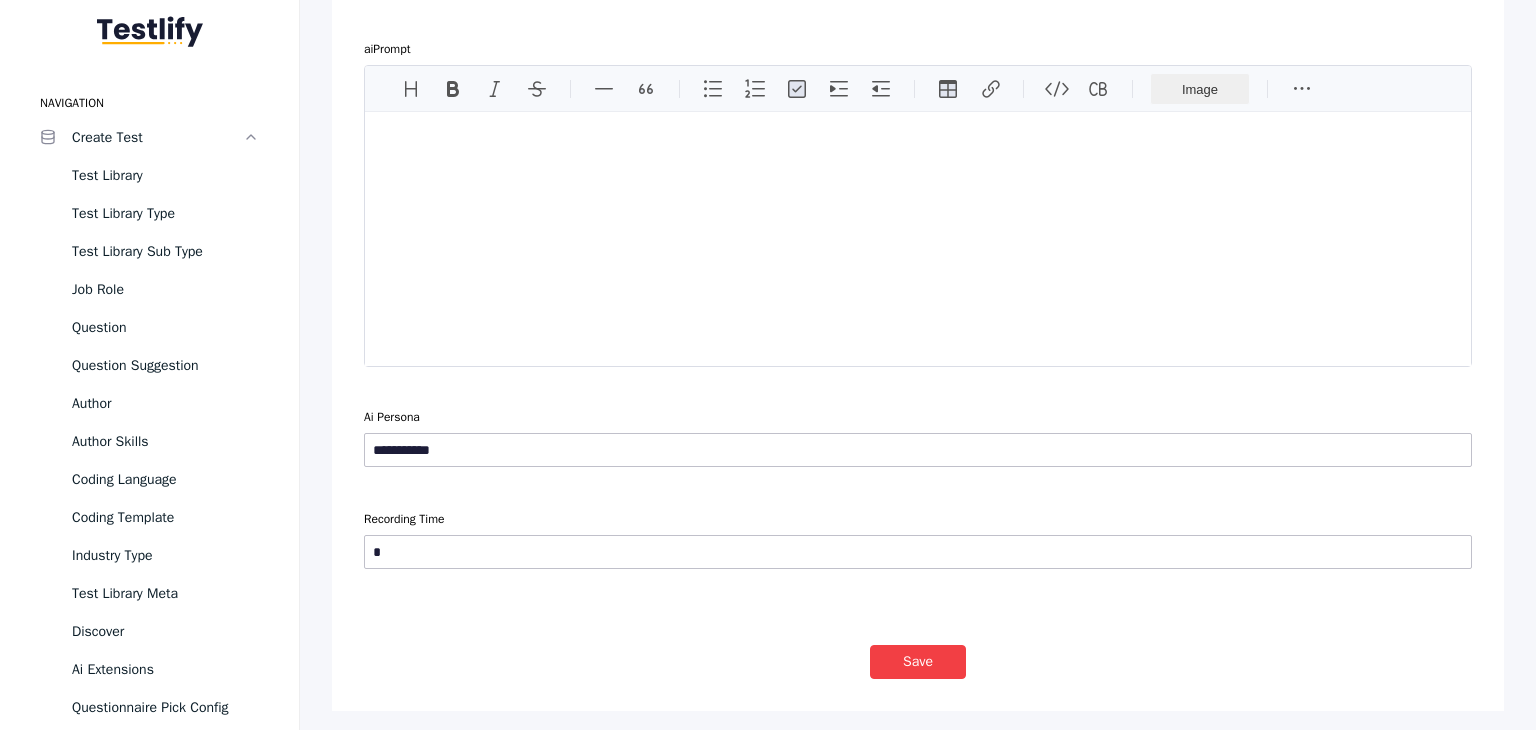 drag, startPoint x: 353, startPoint y: 414, endPoint x: 328, endPoint y: 408, distance: 25.70992 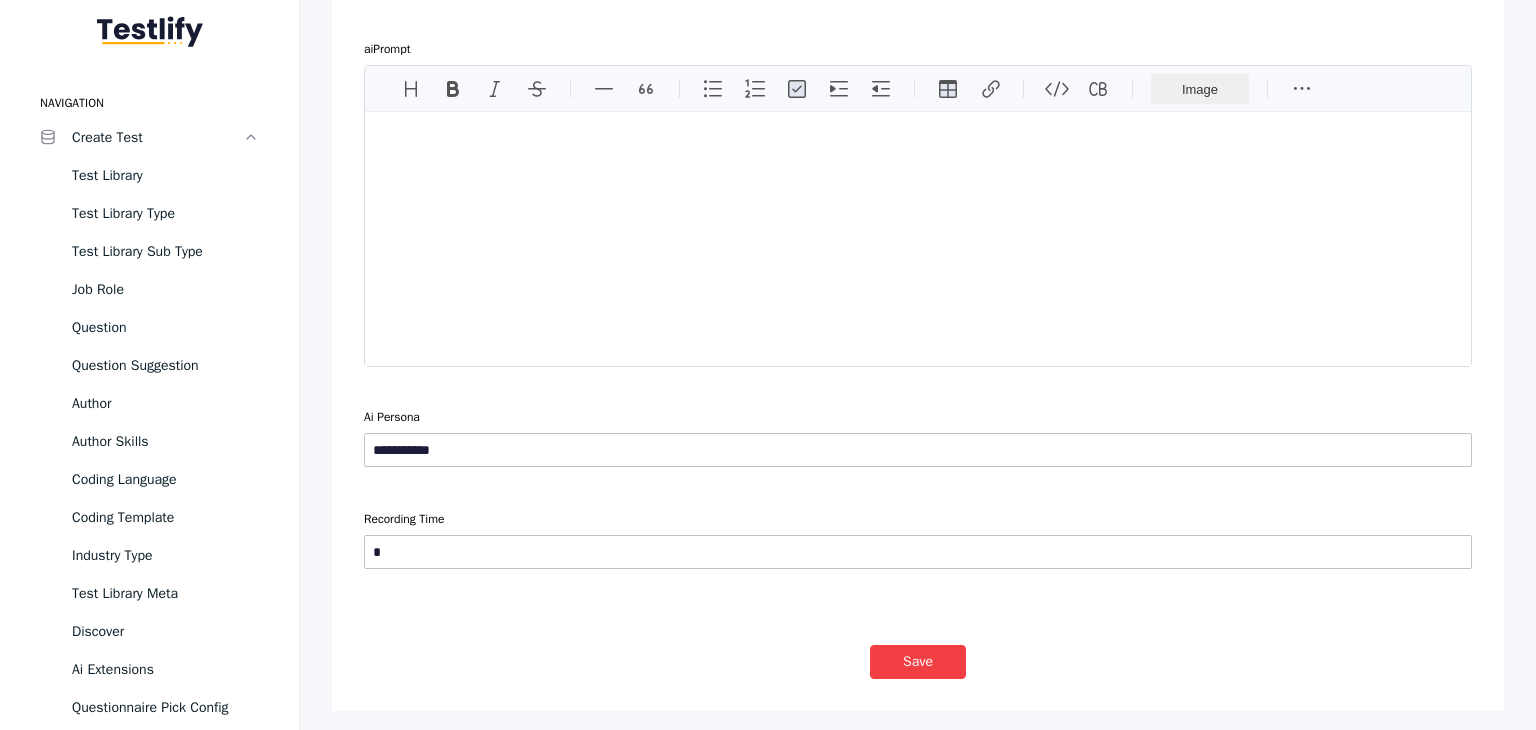 click on "Recording Time" at bounding box center (918, 519) 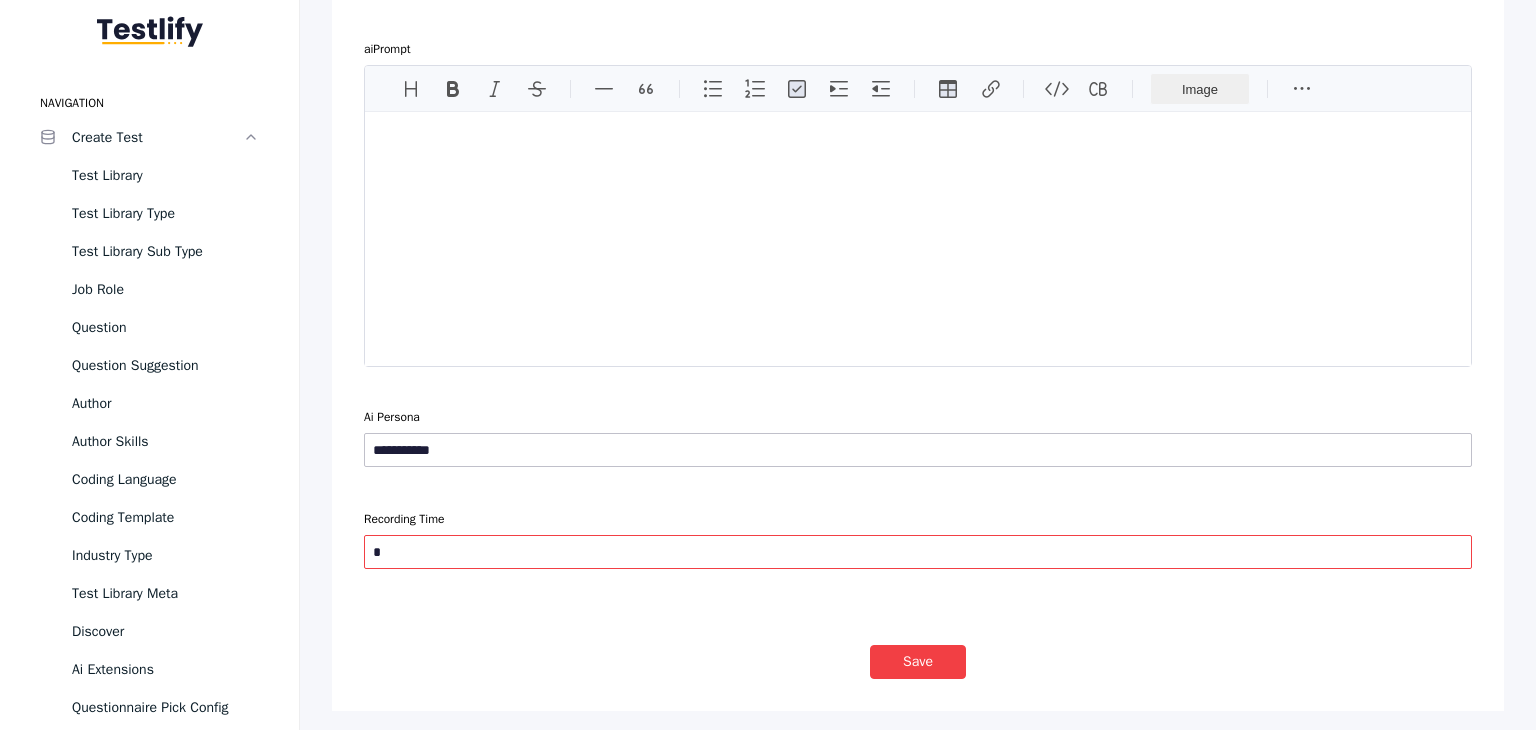 click on "*" at bounding box center [918, 552] 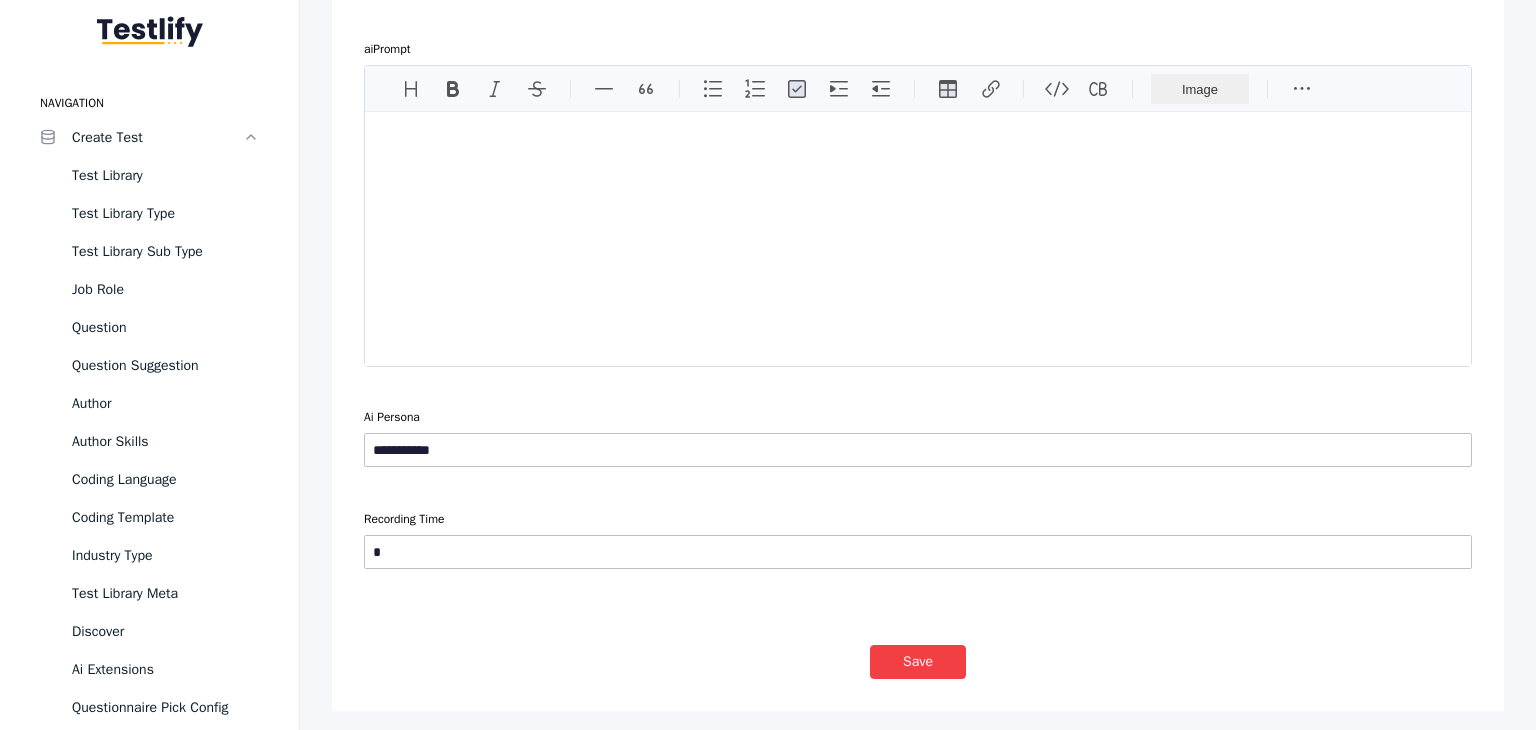 click on "**********" at bounding box center (918, -1296) 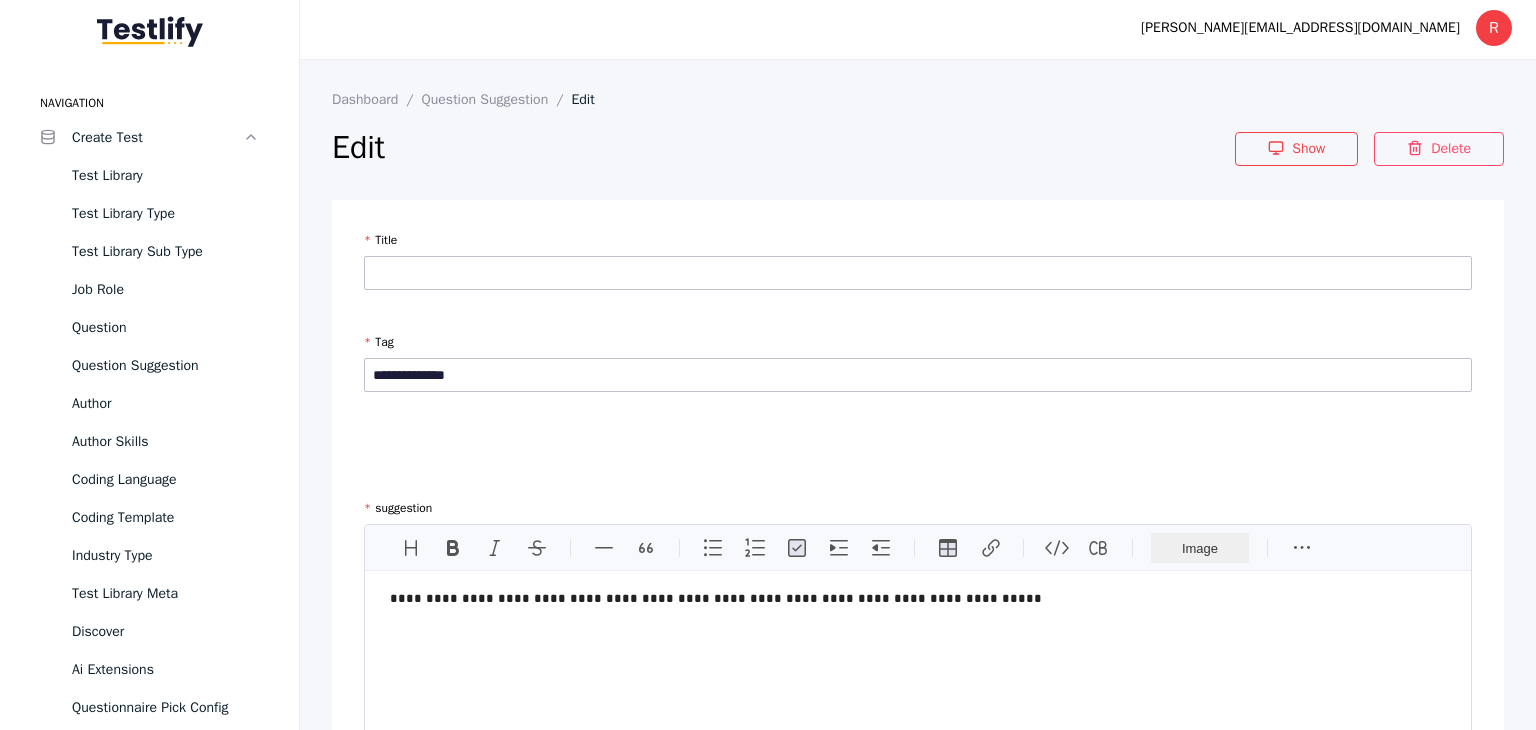 scroll, scrollTop: 0, scrollLeft: 0, axis: both 